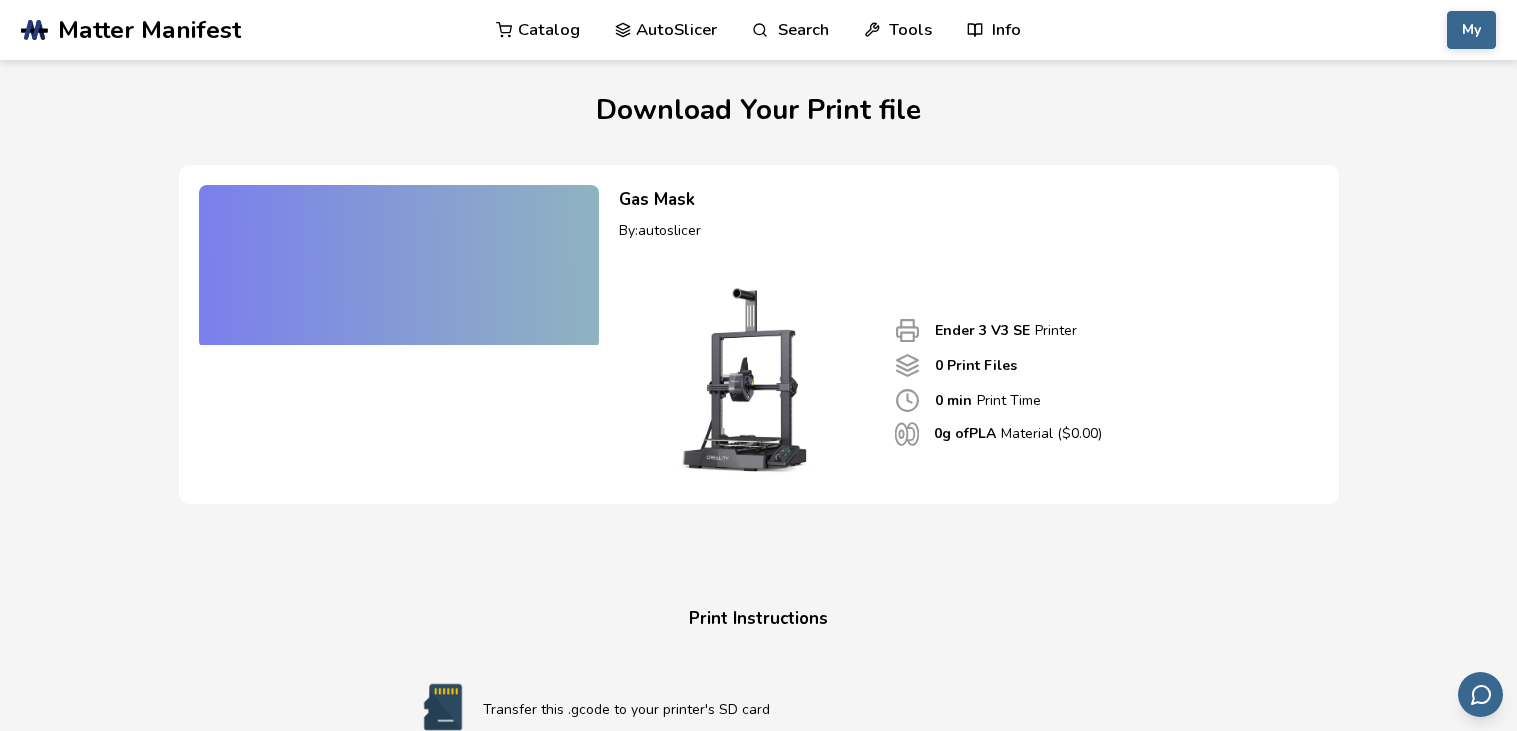 scroll, scrollTop: 0, scrollLeft: 0, axis: both 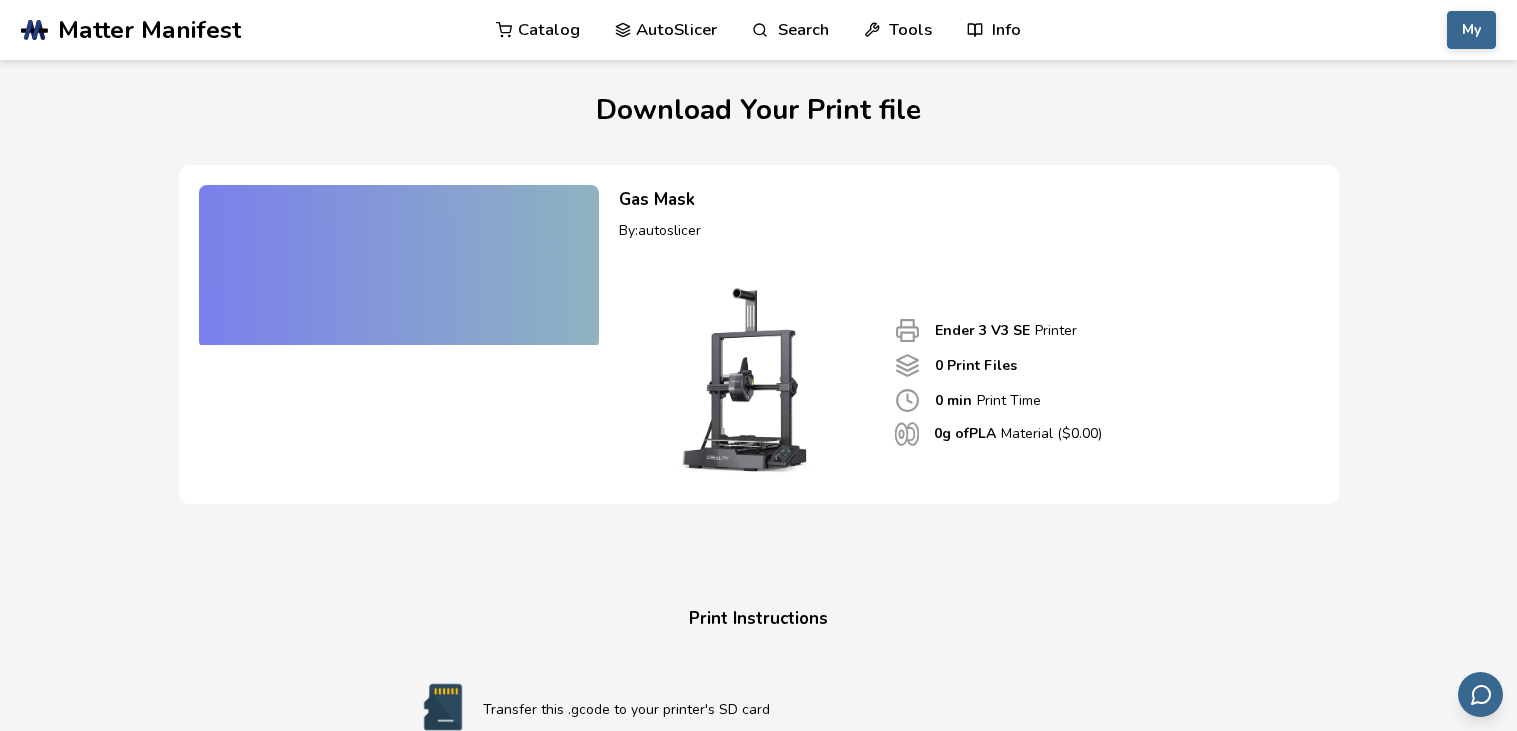click at bounding box center (399, 265) 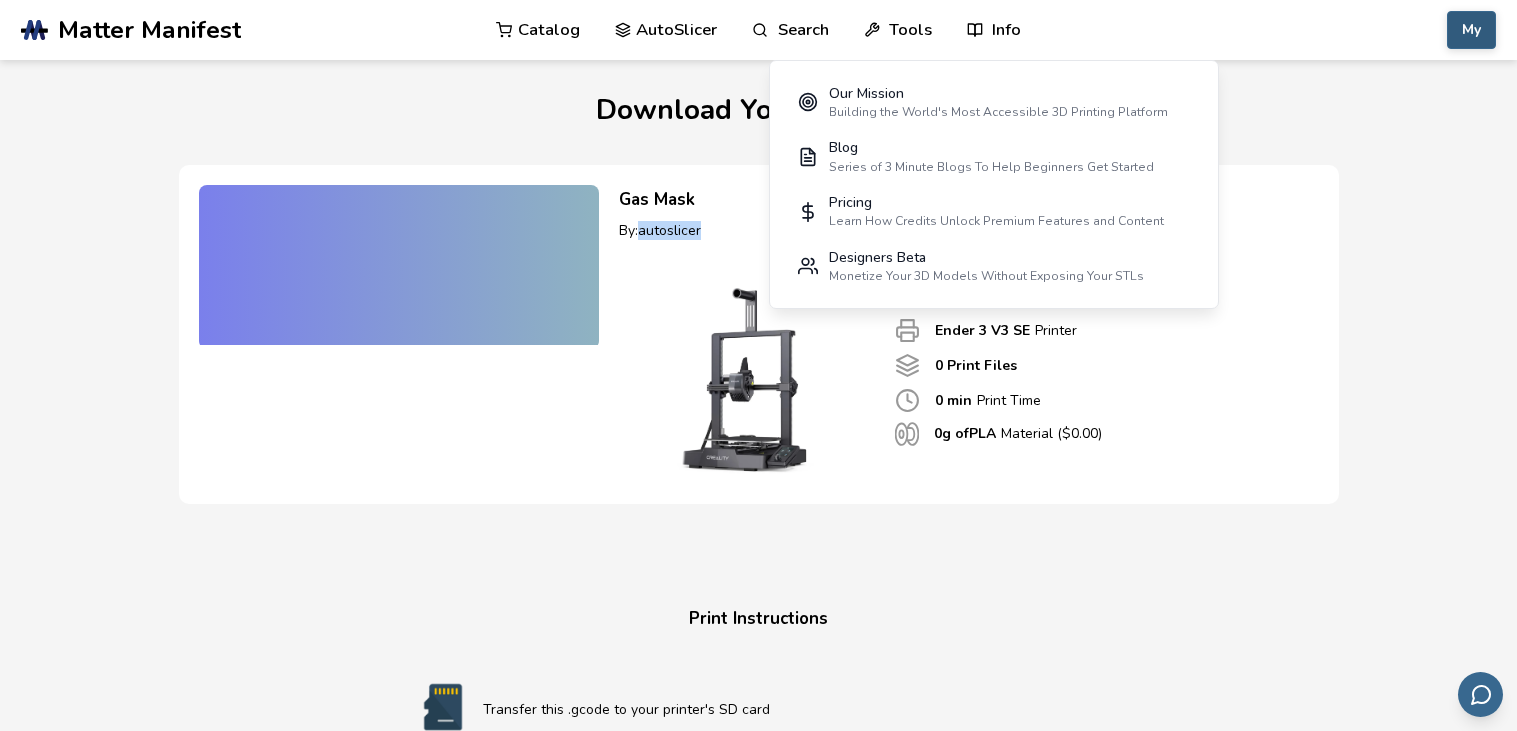 click on "My" at bounding box center [1471, 30] 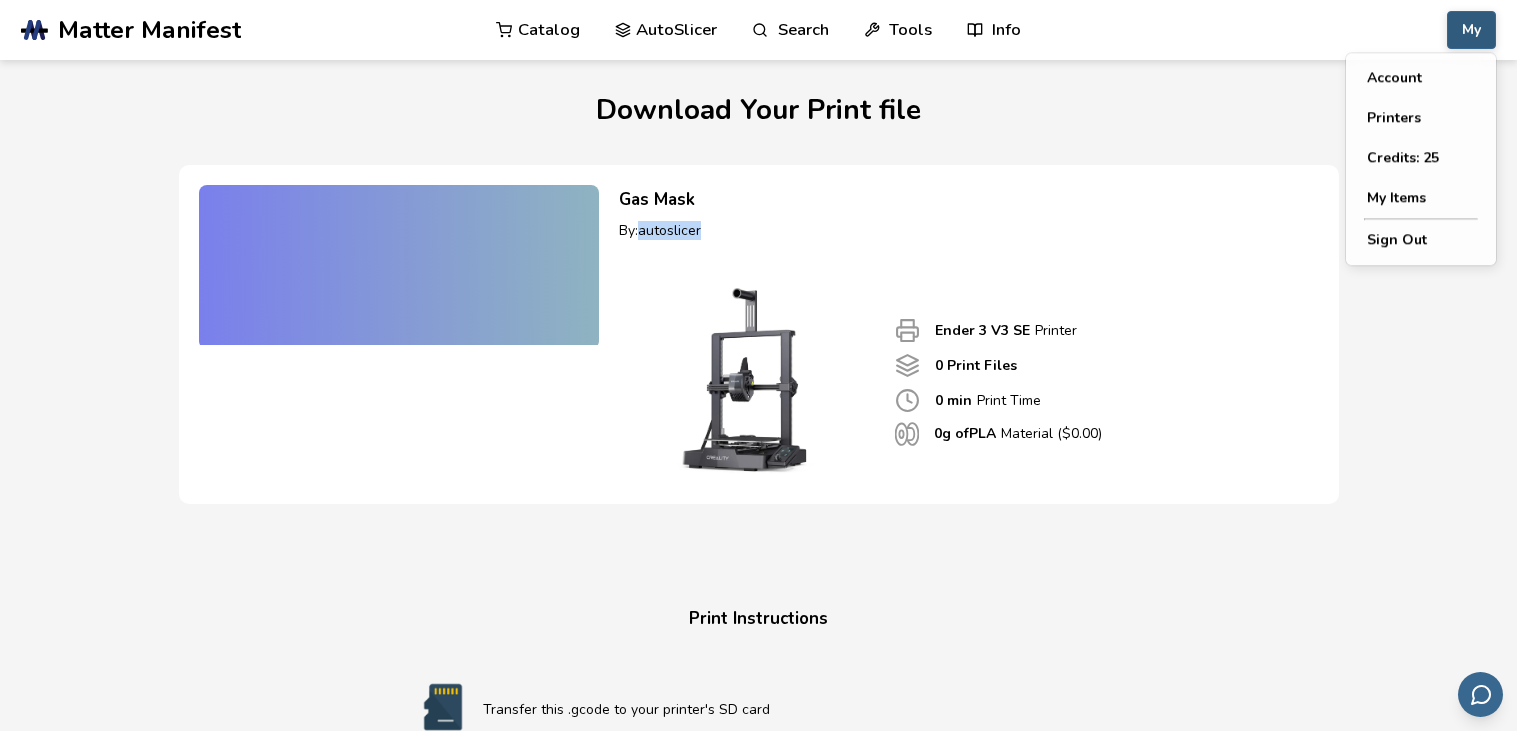 click on "AutoSlicer" at bounding box center [666, 30] 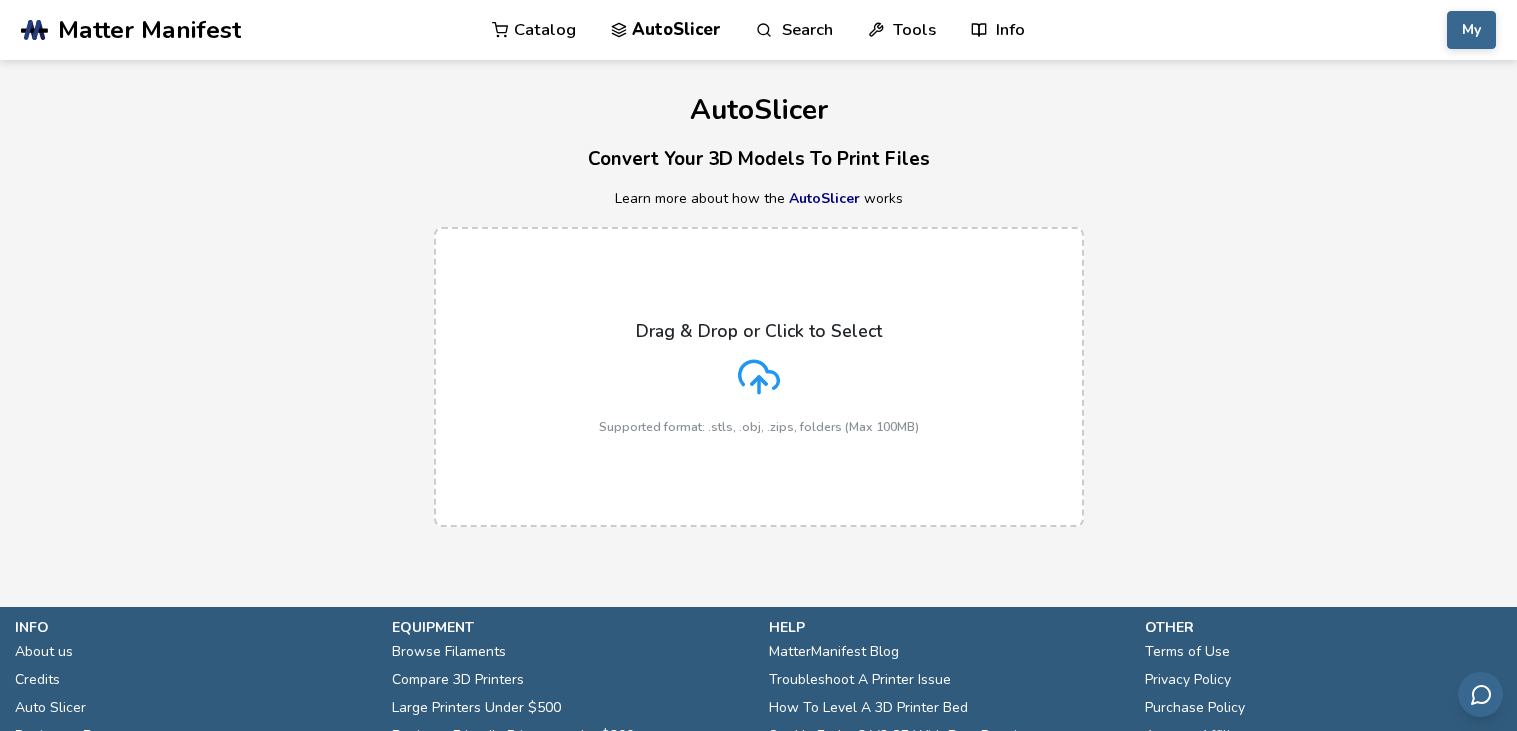 click on "Drag & Drop or Click to Select Supported format: .stls, .obj, .zips, folders (Max 100MB)" at bounding box center (759, 377) 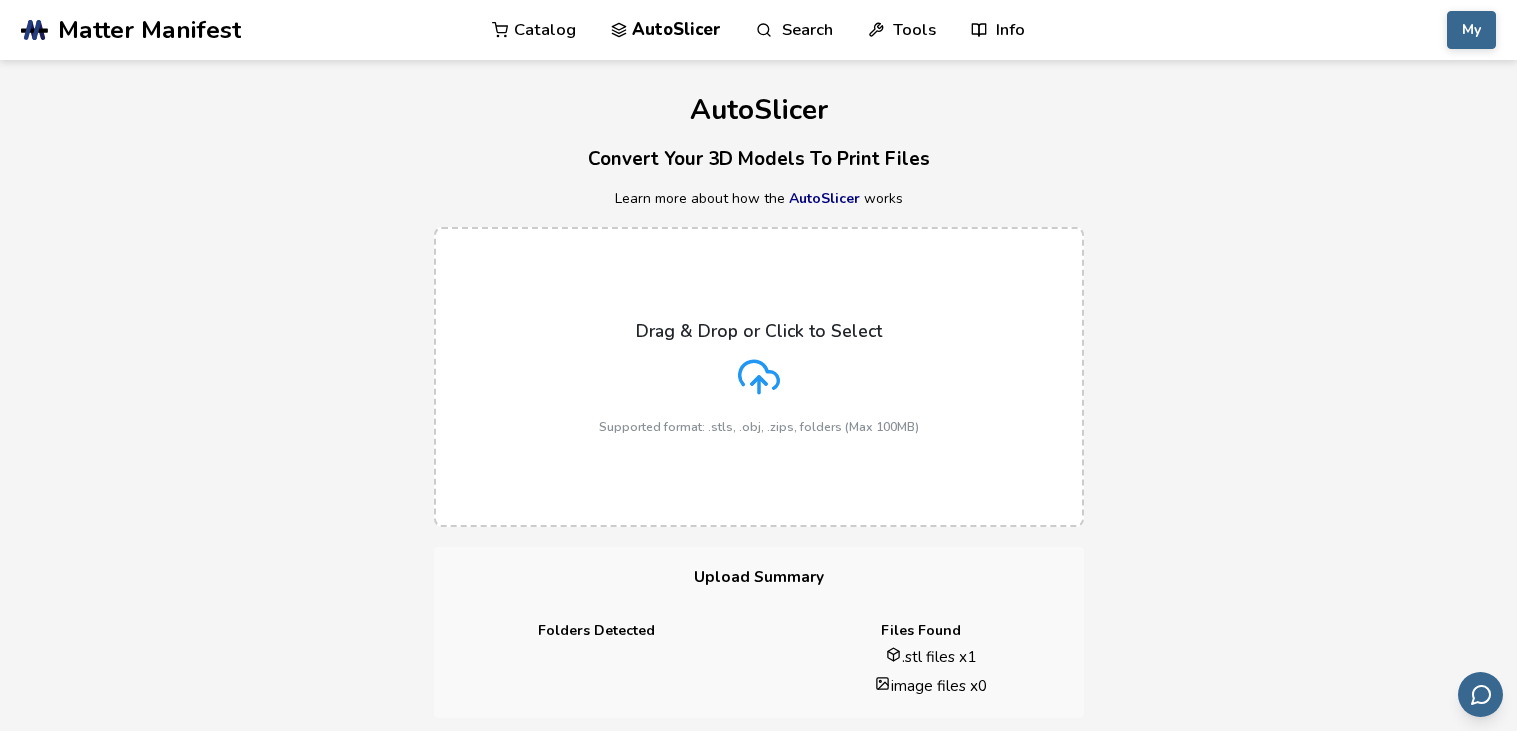 click on "Drag & Drop or Click to Select Supported format: .stls, .obj, .zips, folders (Max 100MB)" at bounding box center (759, 377) 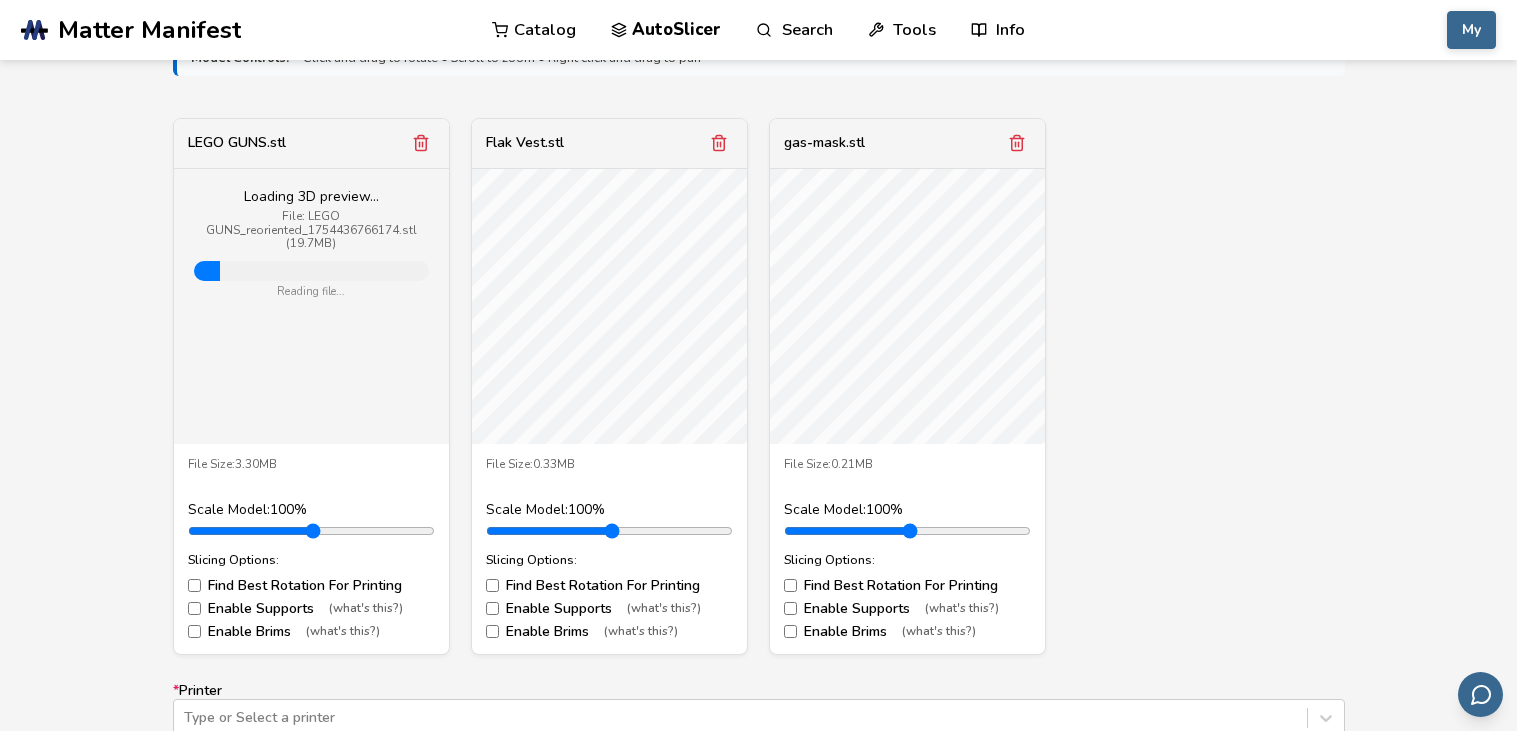 scroll, scrollTop: 698, scrollLeft: 0, axis: vertical 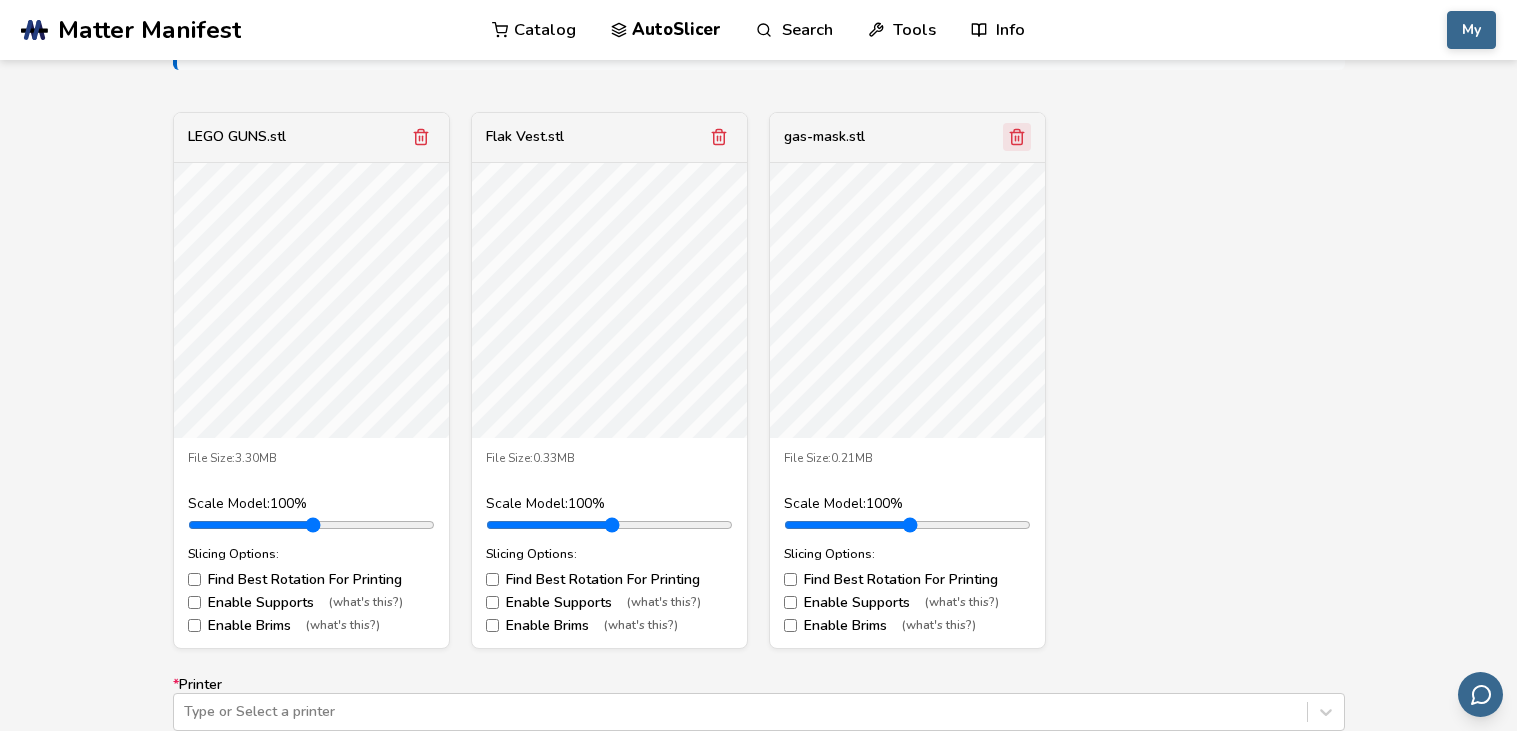 click 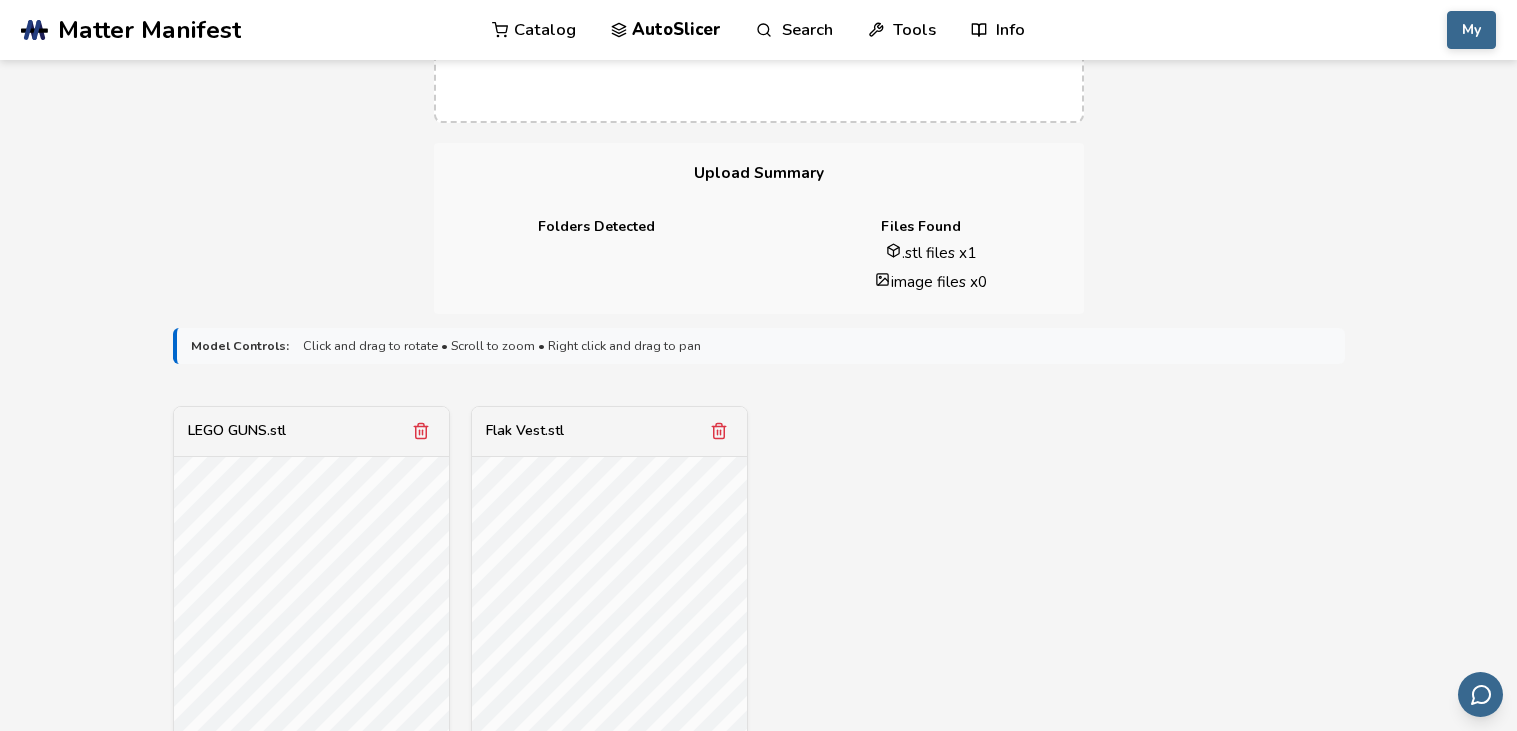 scroll, scrollTop: 369, scrollLeft: 0, axis: vertical 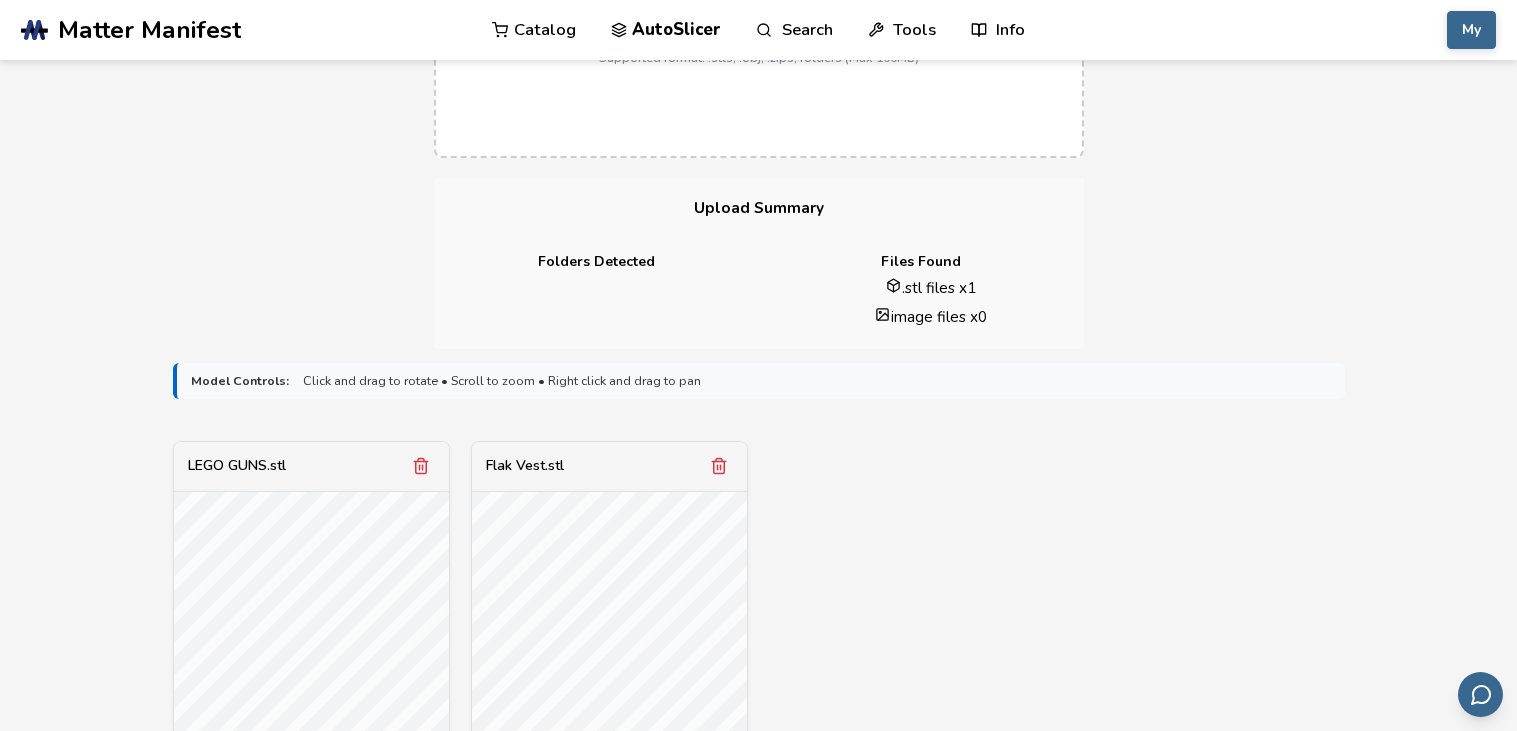 click on "Drag & Drop or Click to Select Supported format: .stls, .obj, .zips, folders (Max 100MB)" at bounding box center [759, 8] 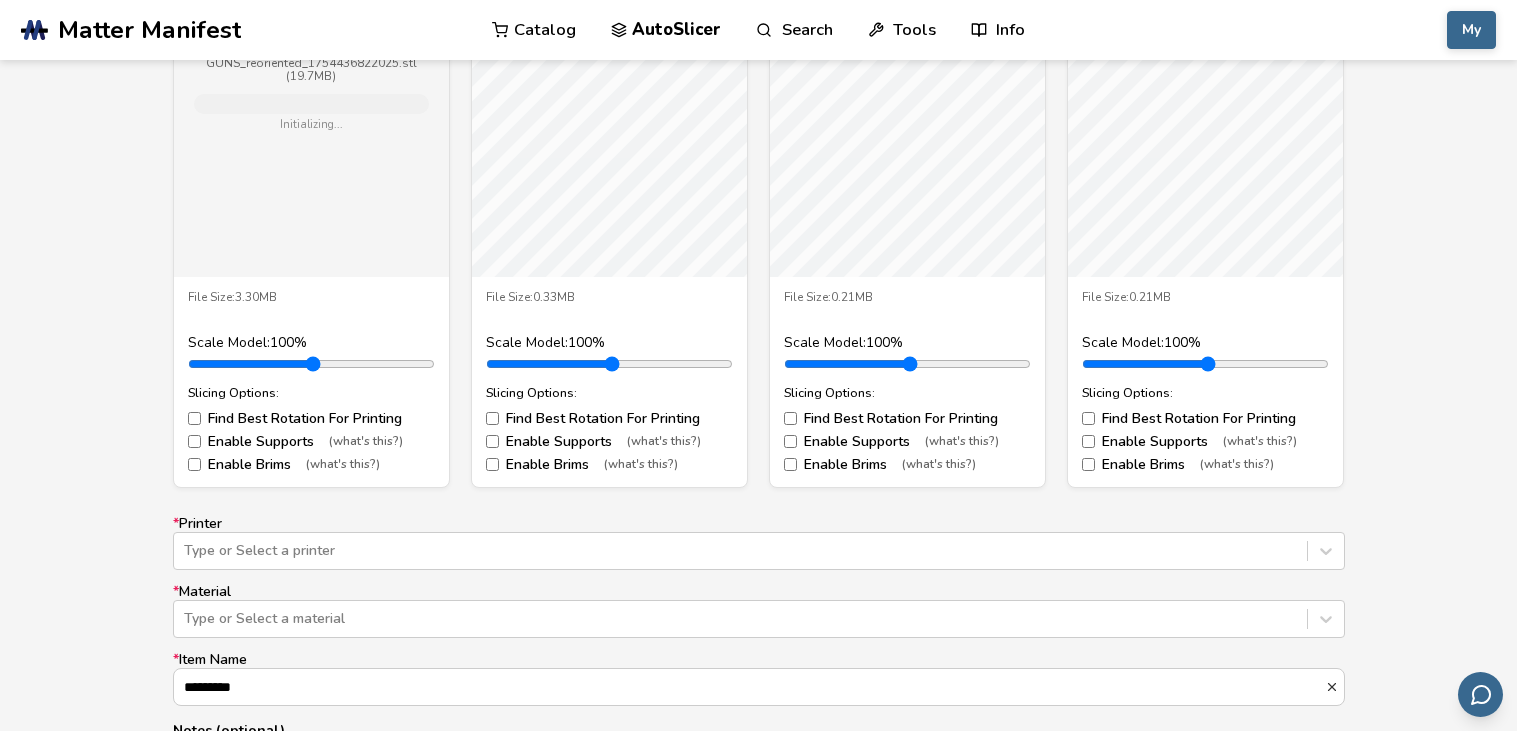 scroll, scrollTop: 630, scrollLeft: 0, axis: vertical 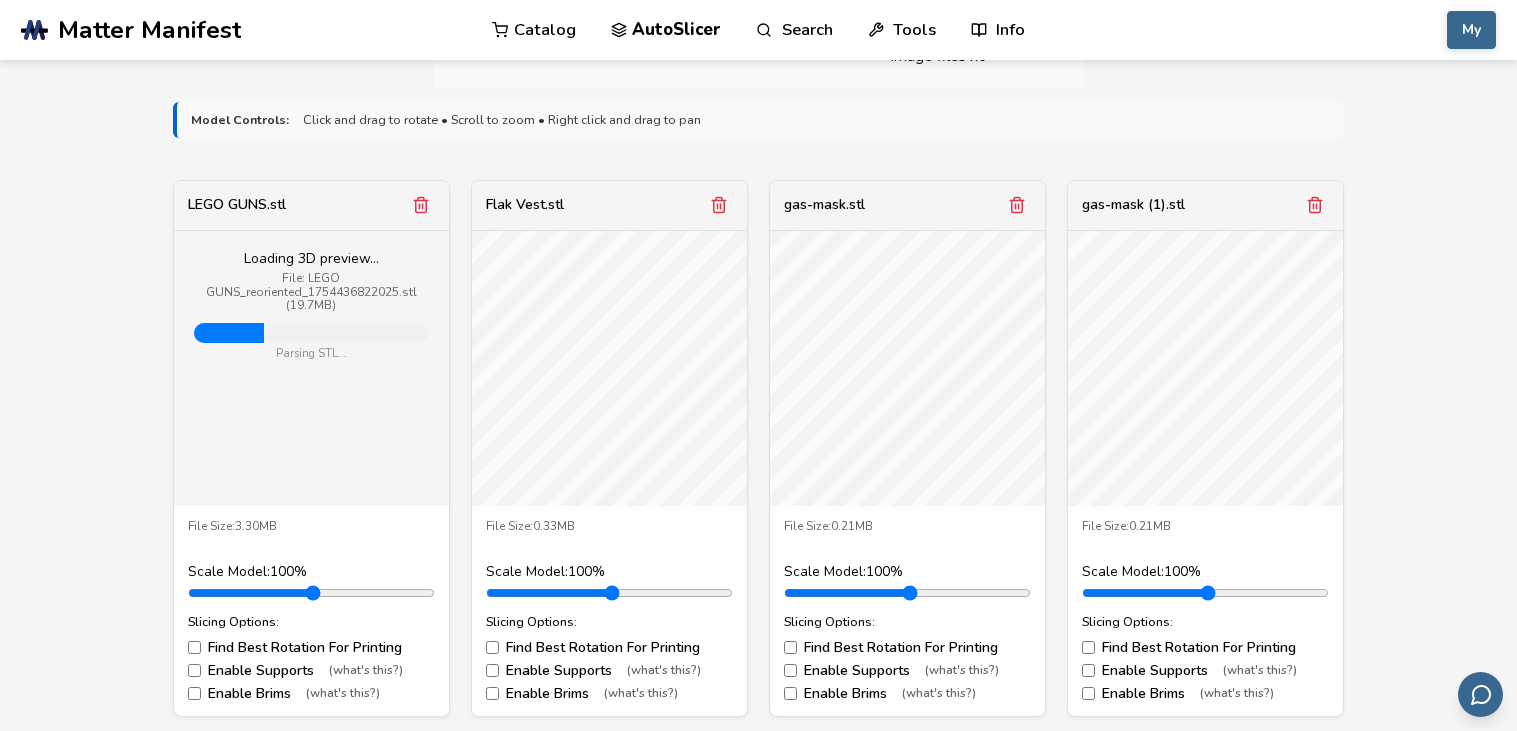click at bounding box center (1017, 205) 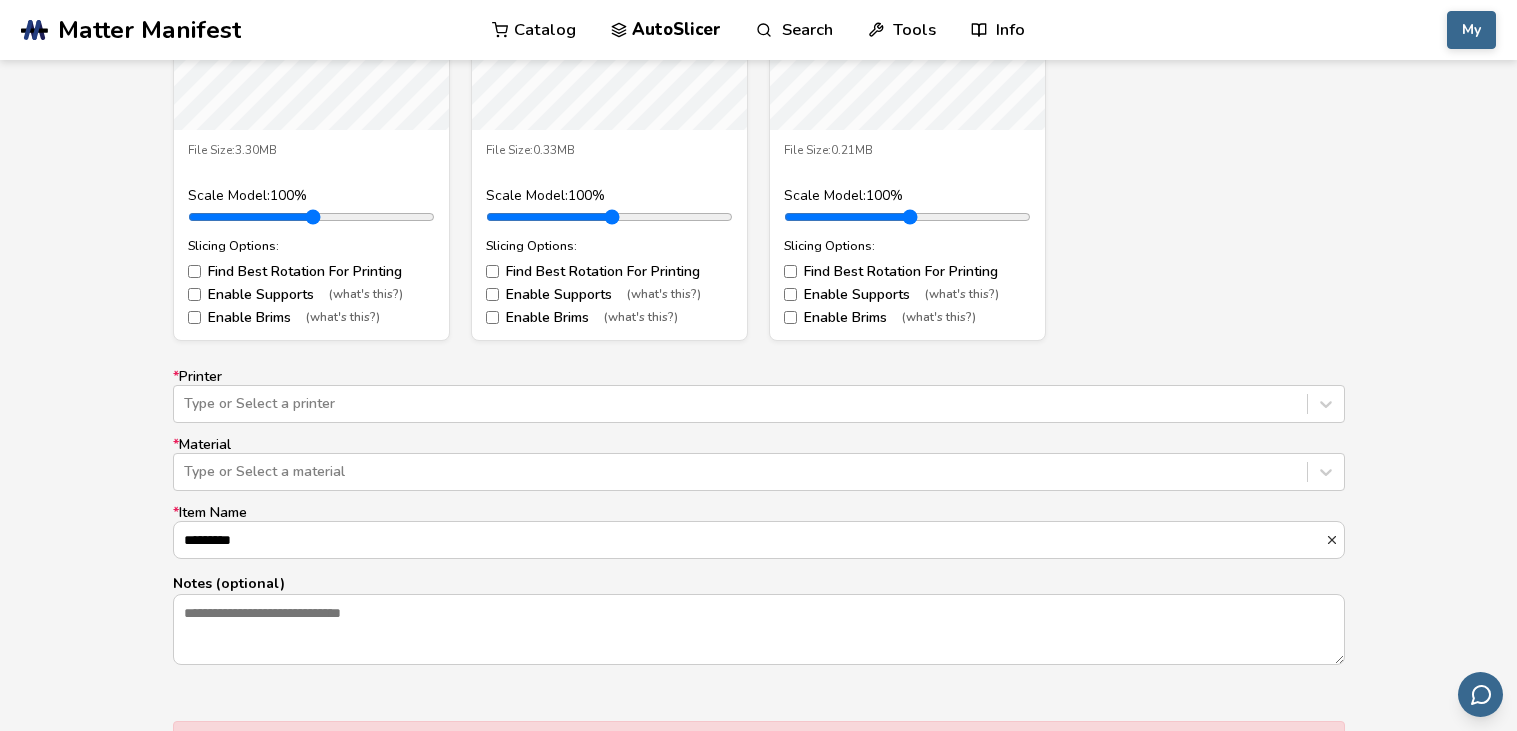 scroll, scrollTop: 1069, scrollLeft: 0, axis: vertical 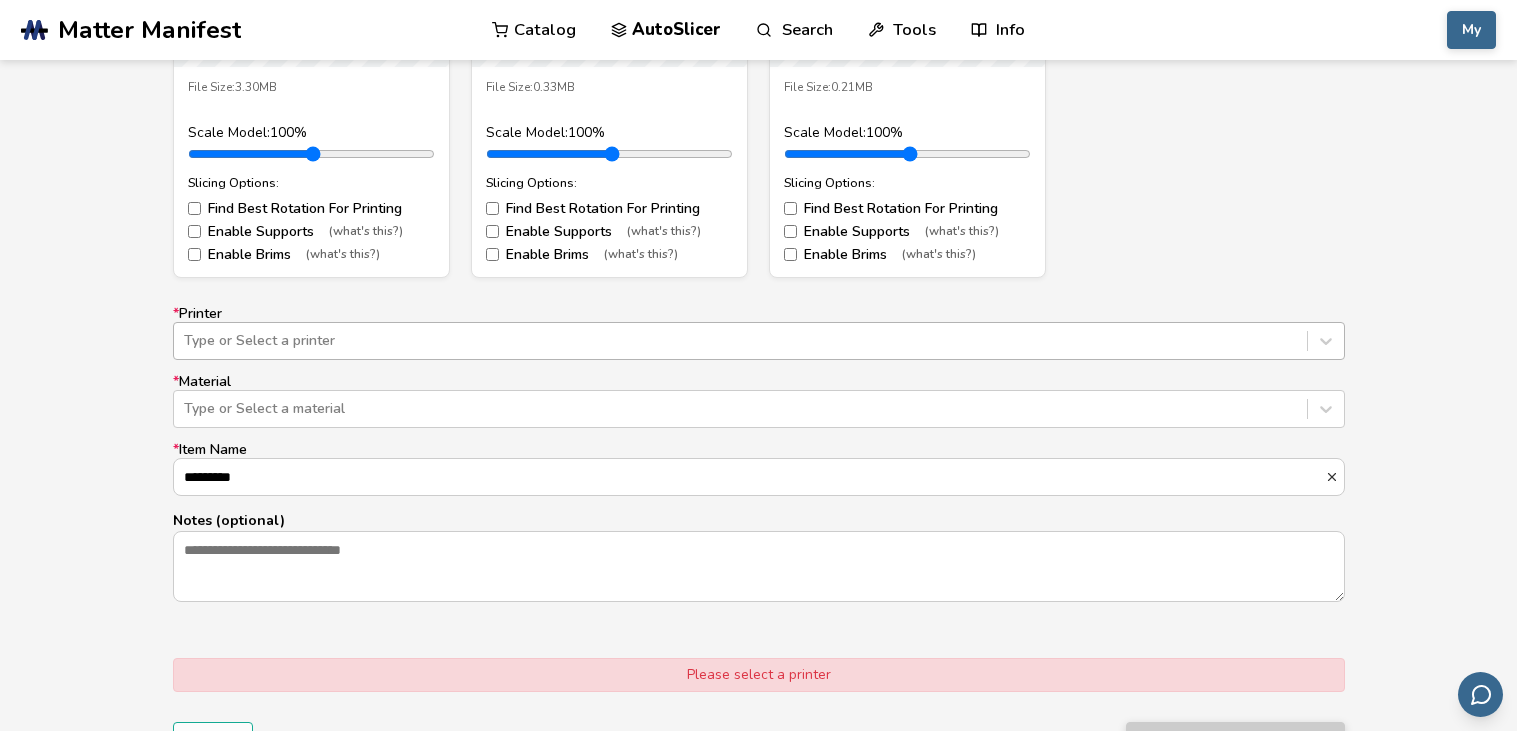 click on "Type or Select a printer" at bounding box center [740, 341] 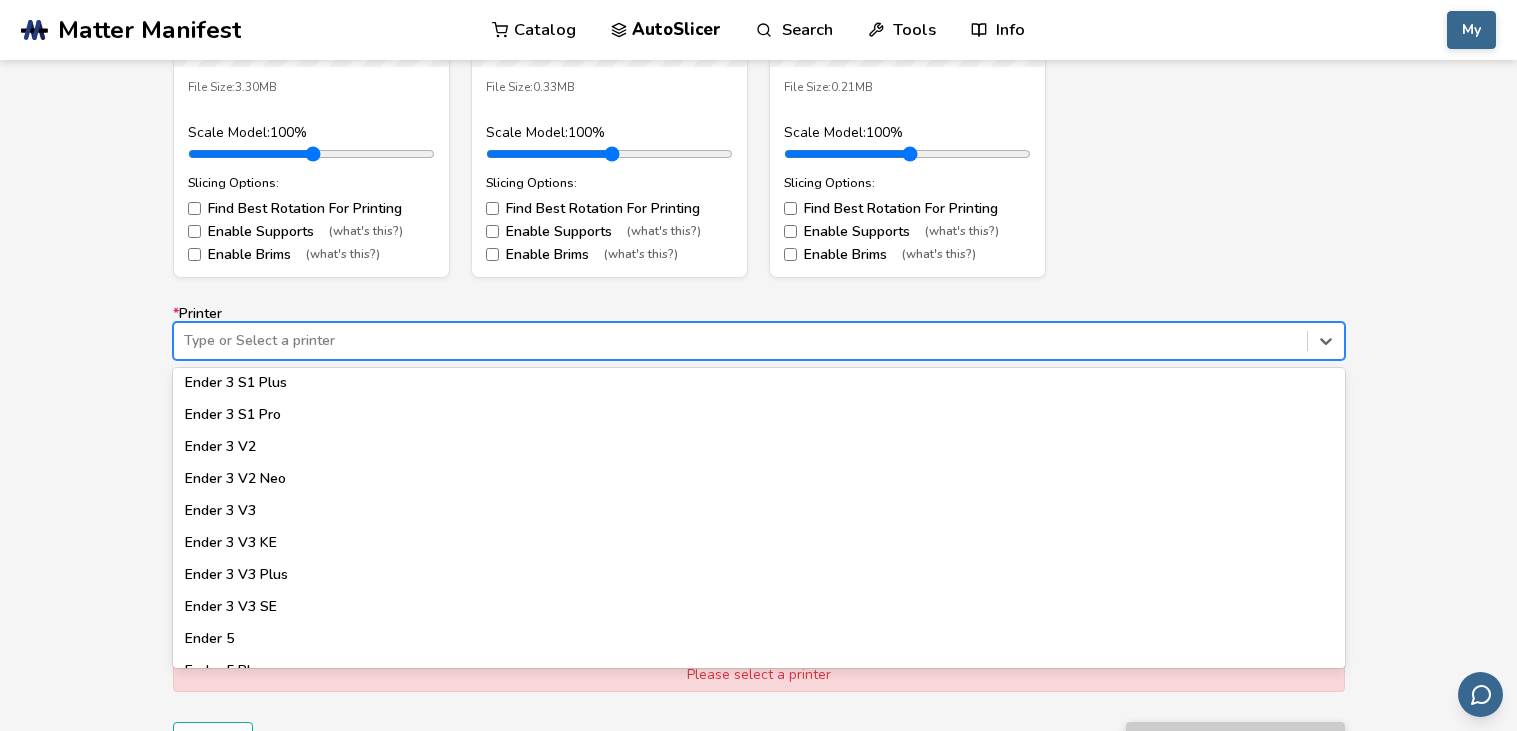 scroll, scrollTop: 1262, scrollLeft: 0, axis: vertical 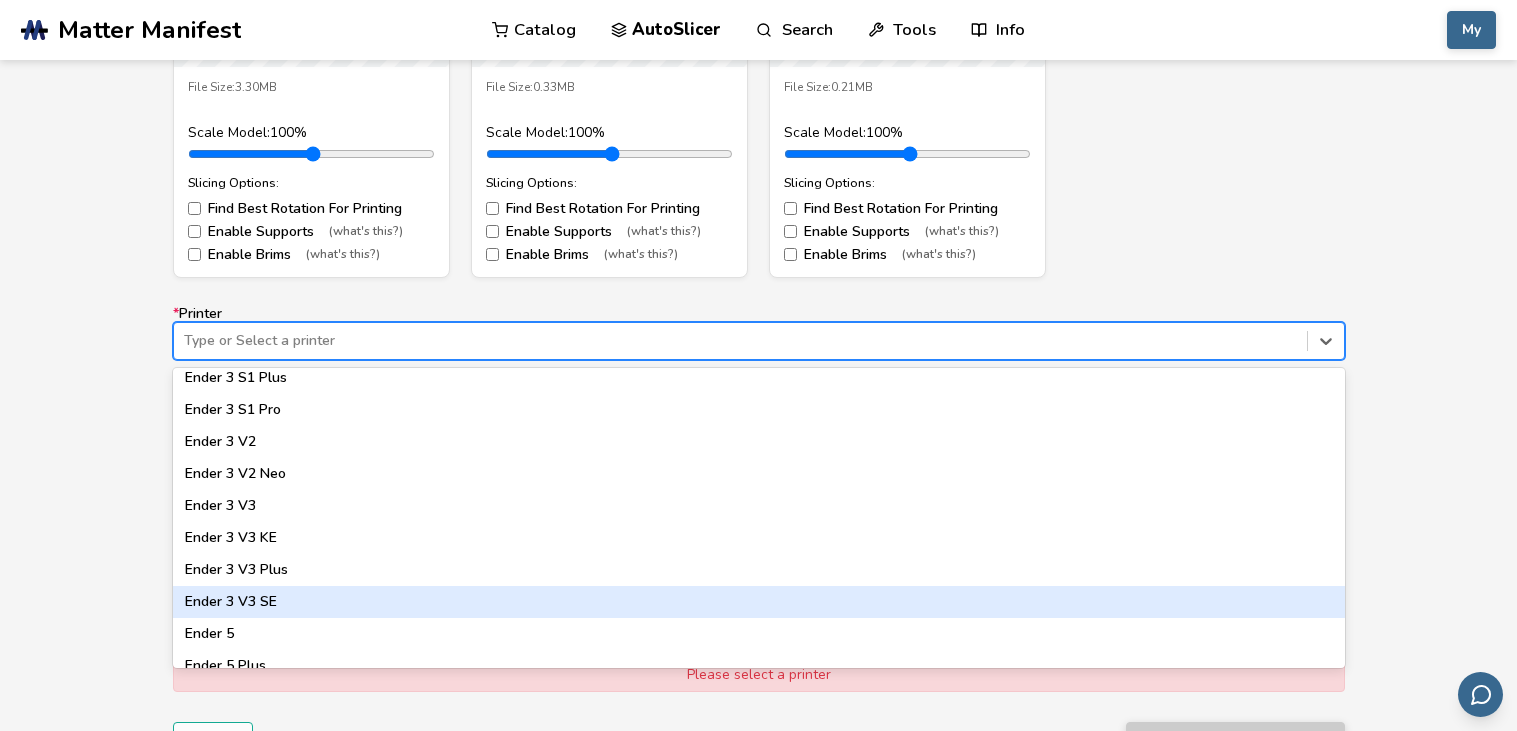 click on "Ender 3 V3 SE" at bounding box center (759, 602) 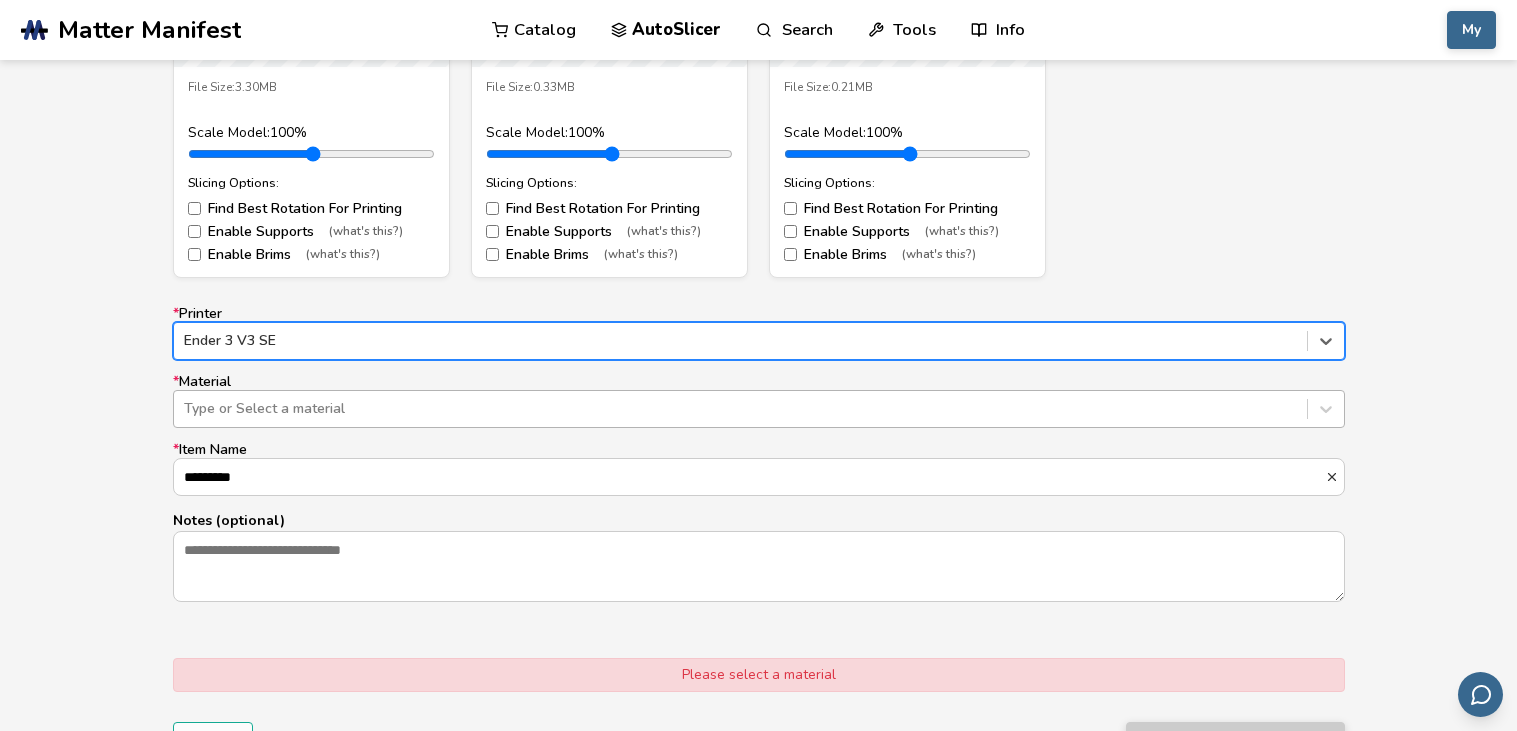 click at bounding box center [740, 409] 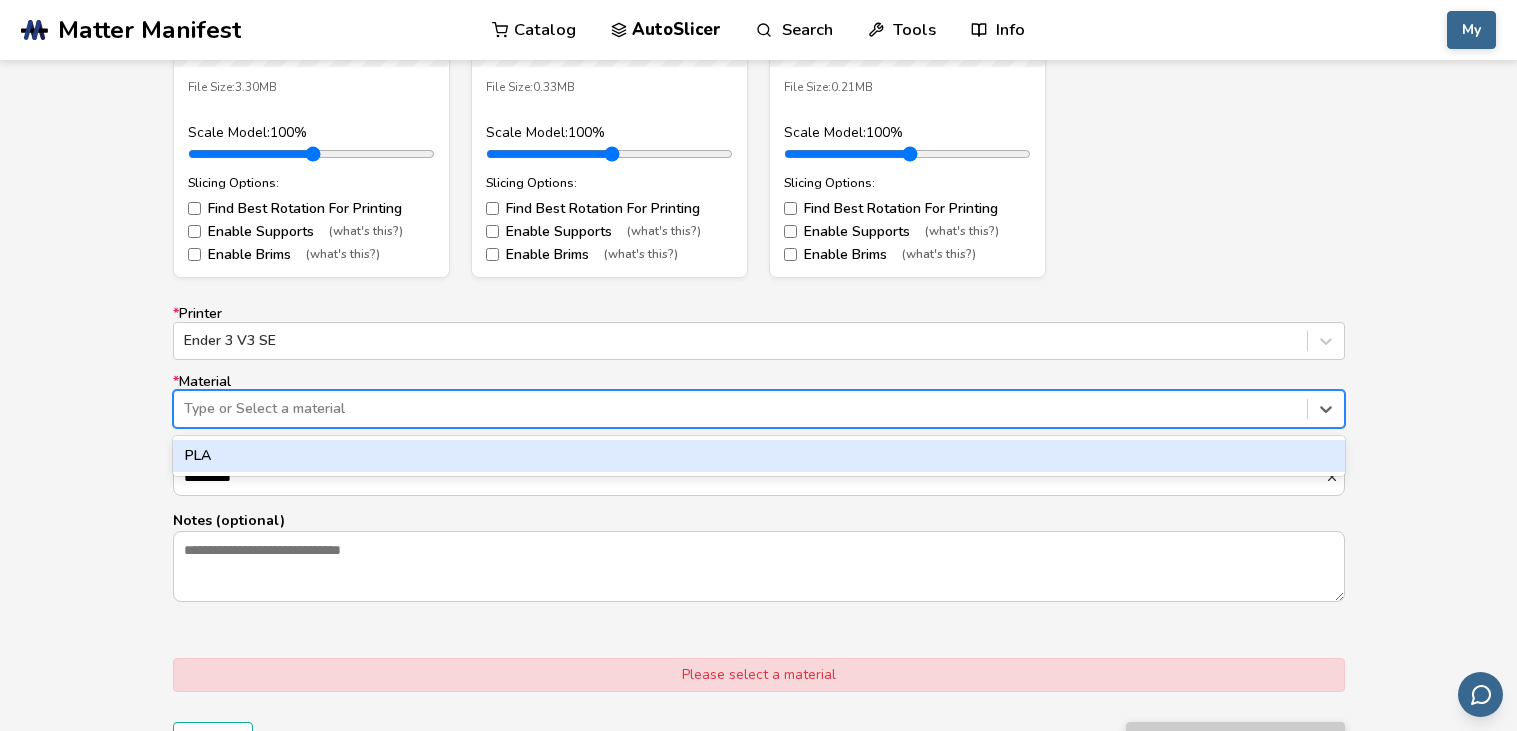 click on "PLA" at bounding box center (759, 456) 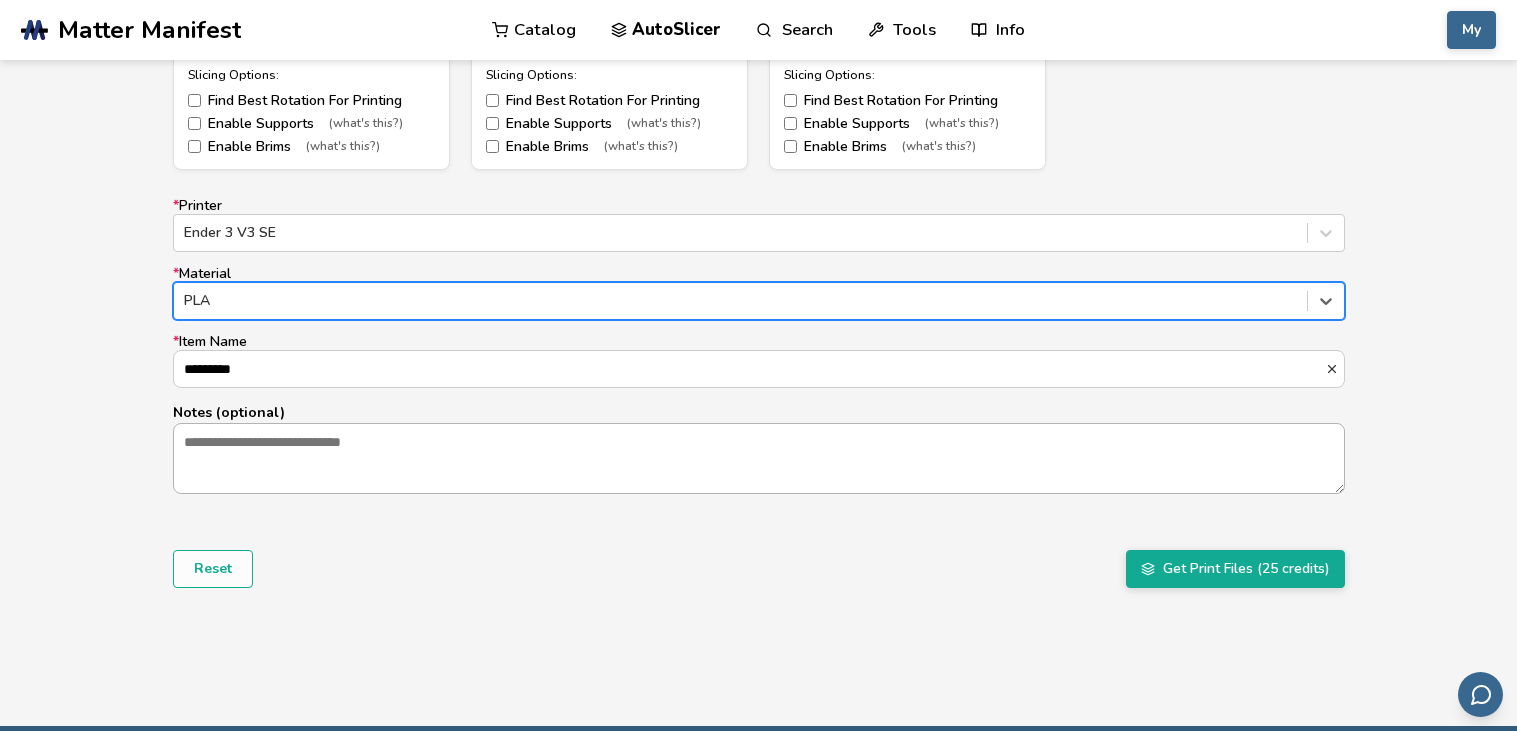 scroll, scrollTop: 1192, scrollLeft: 0, axis: vertical 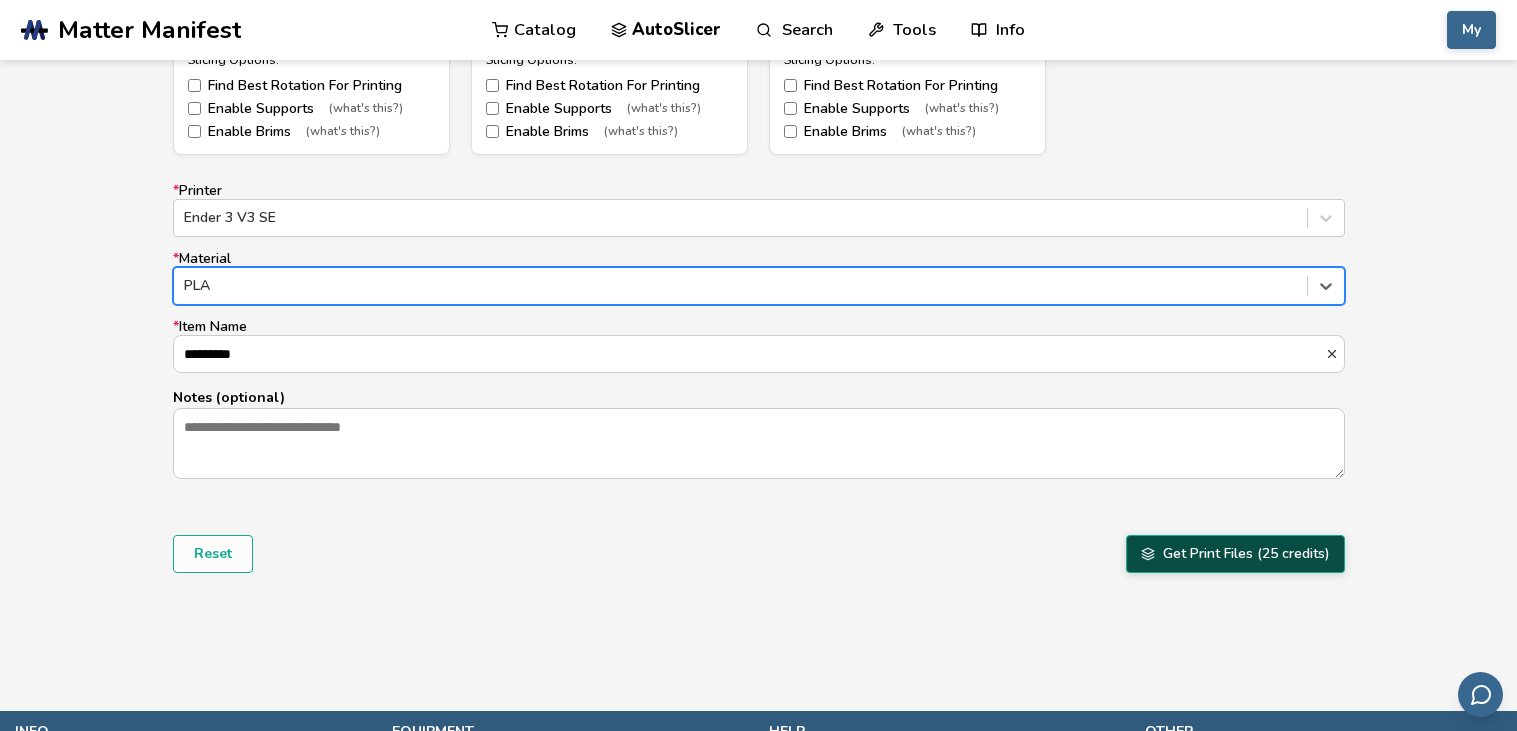 click on "Get Print Files (25 credits)" at bounding box center (1235, 554) 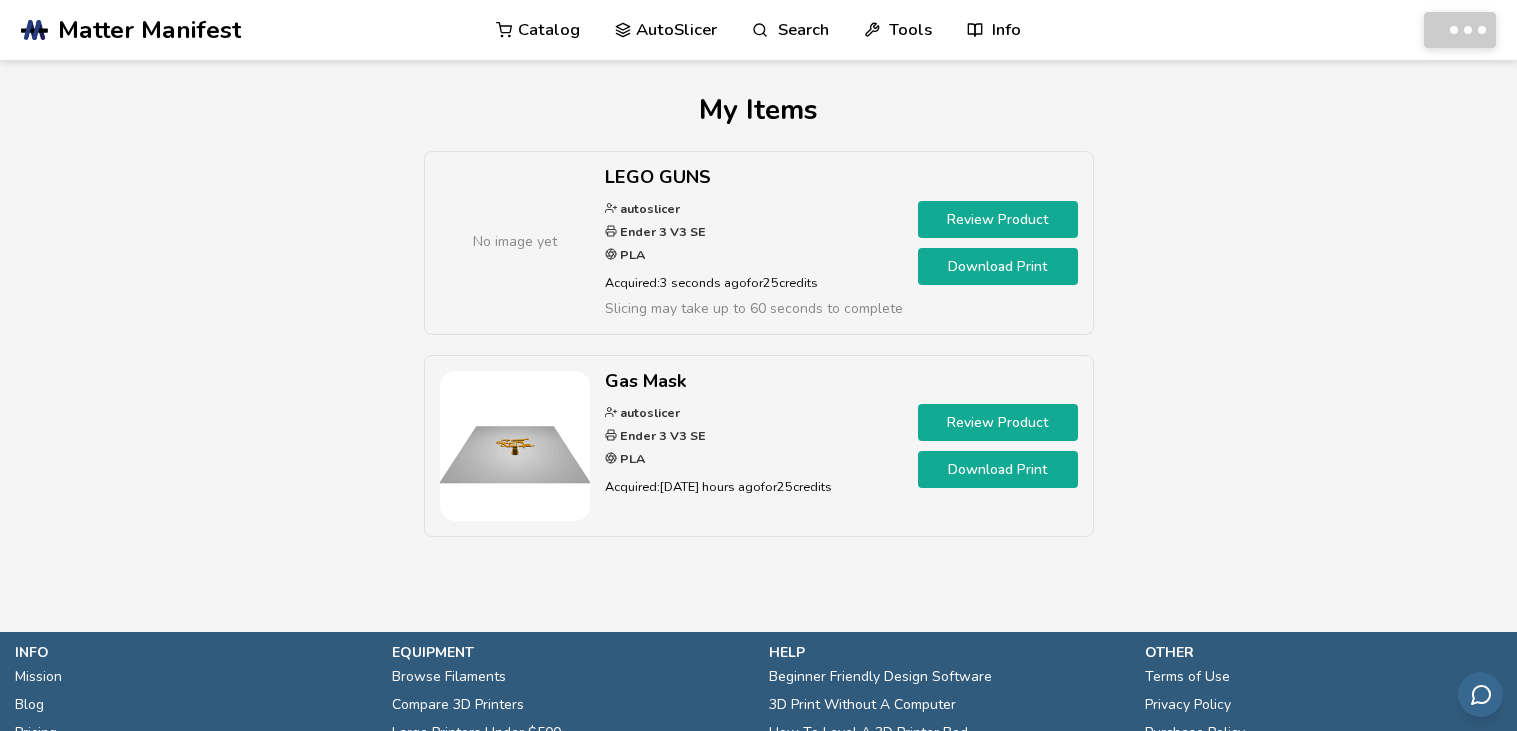 scroll, scrollTop: 0, scrollLeft: 0, axis: both 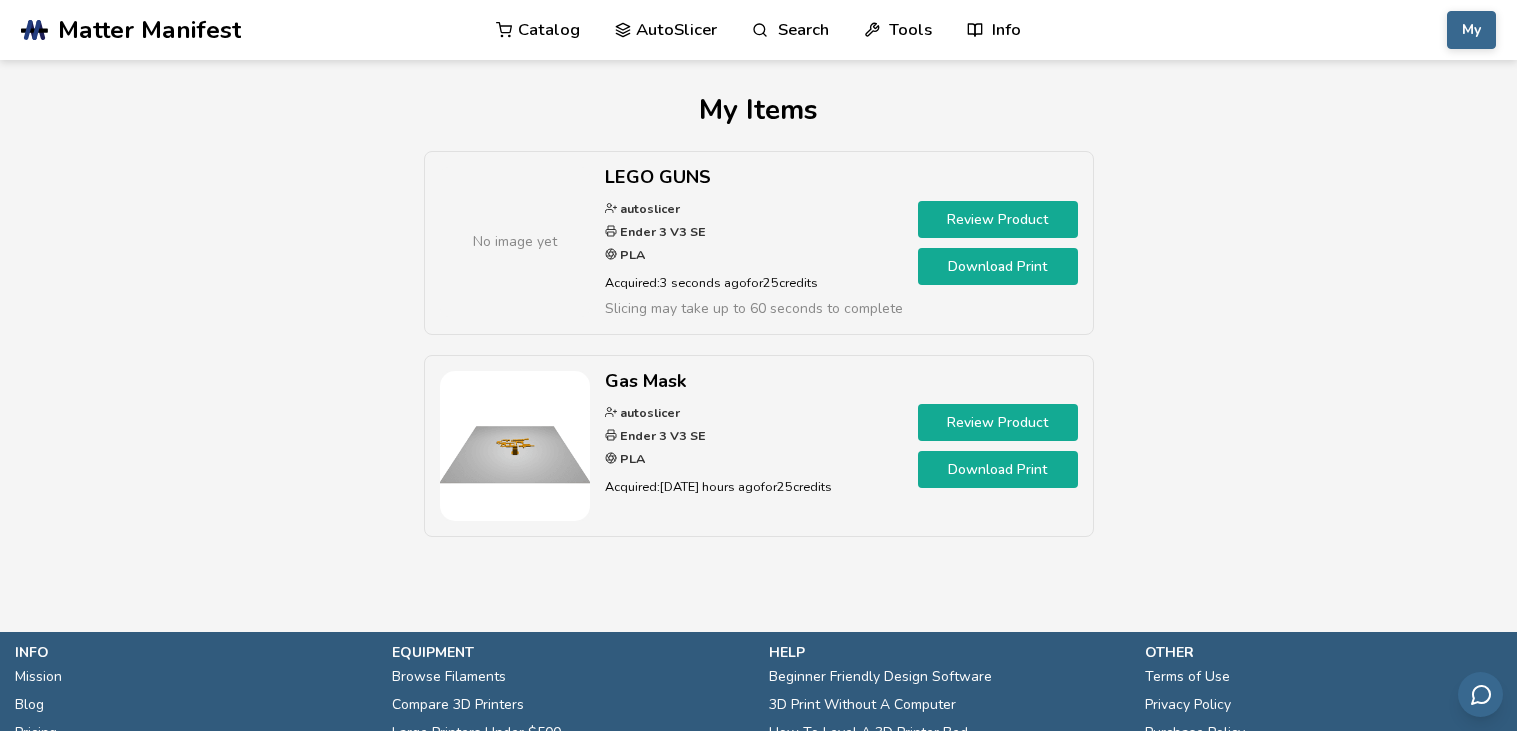 click on "Download Print" at bounding box center (998, 266) 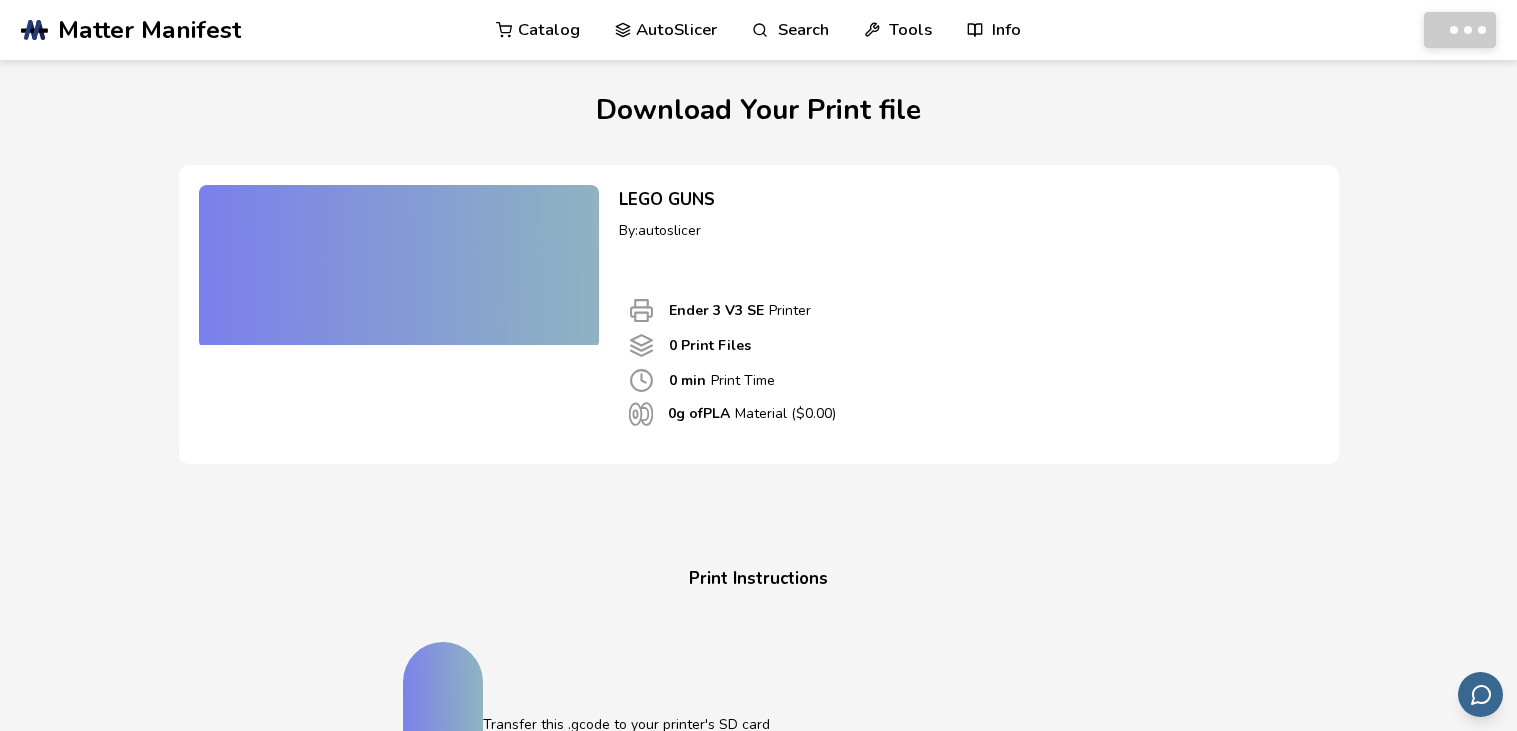 scroll, scrollTop: 0, scrollLeft: 0, axis: both 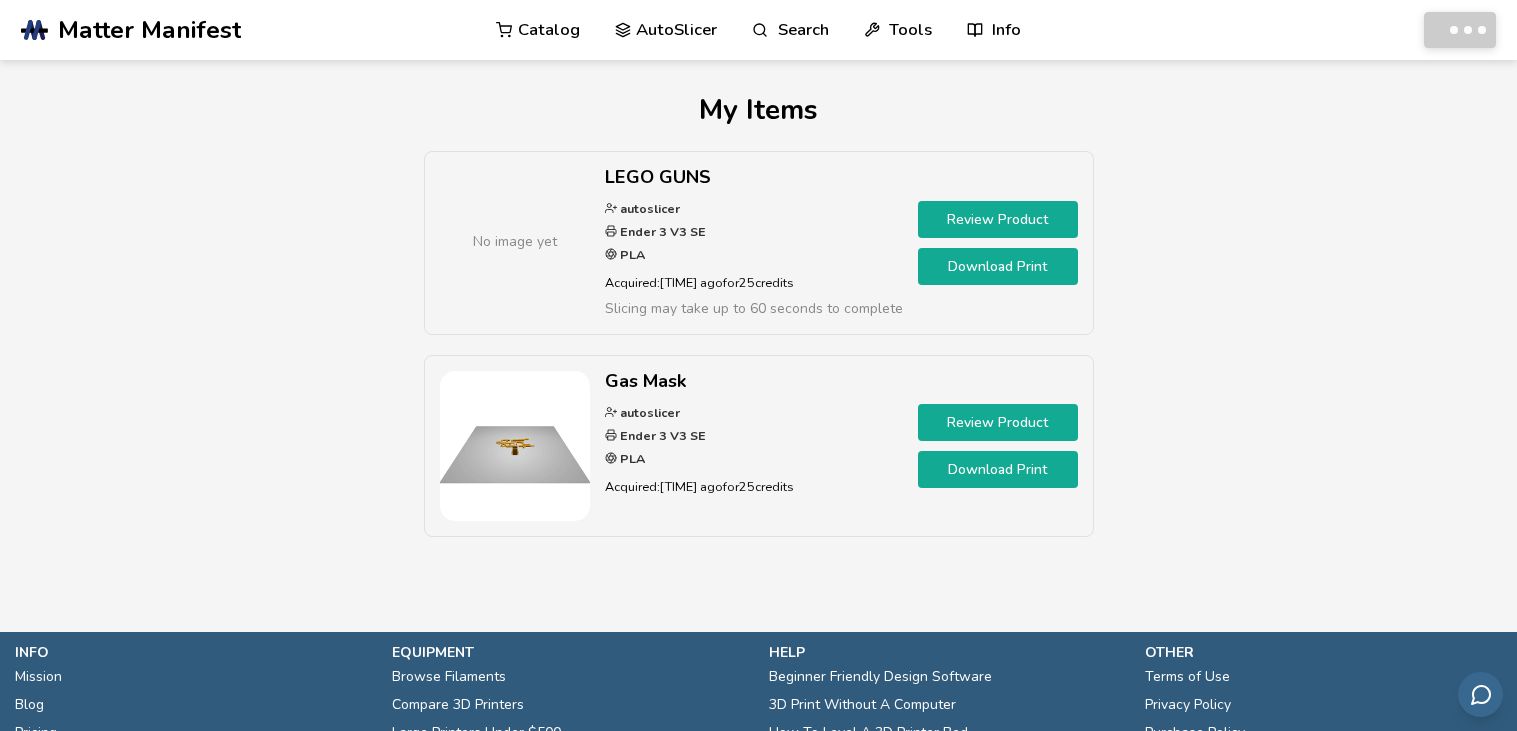click on "Download Print" at bounding box center [998, 469] 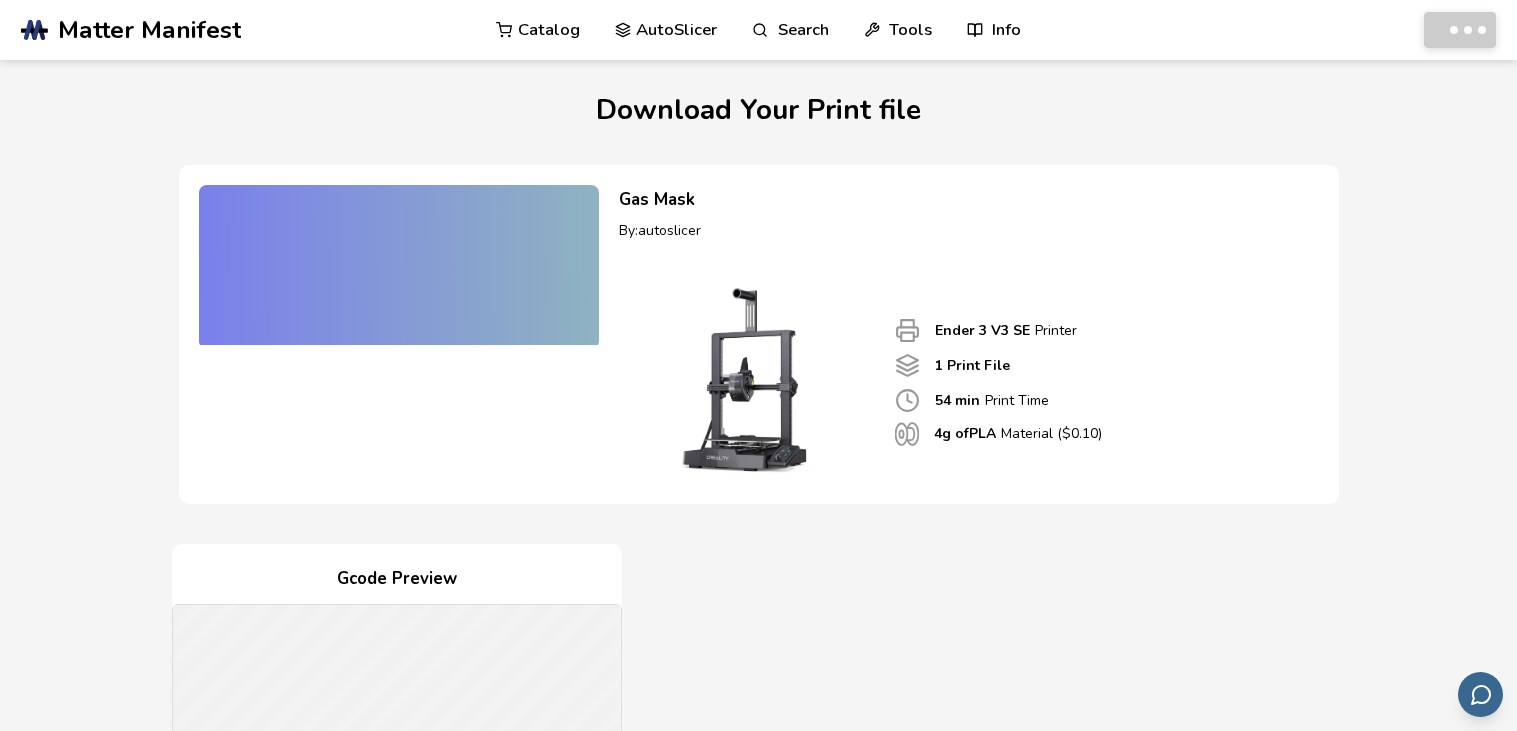 scroll, scrollTop: 0, scrollLeft: 0, axis: both 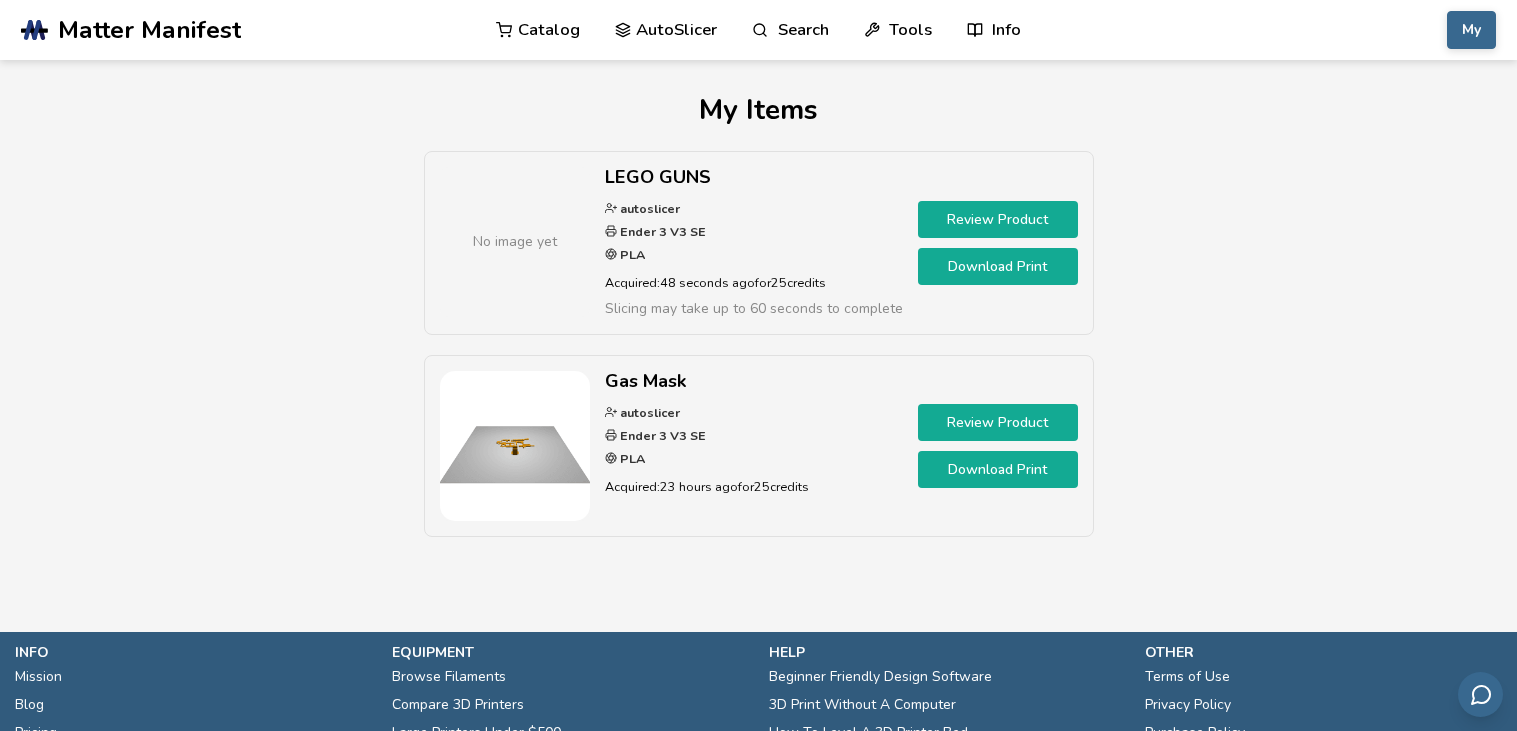 click on "Download Print" at bounding box center (998, 266) 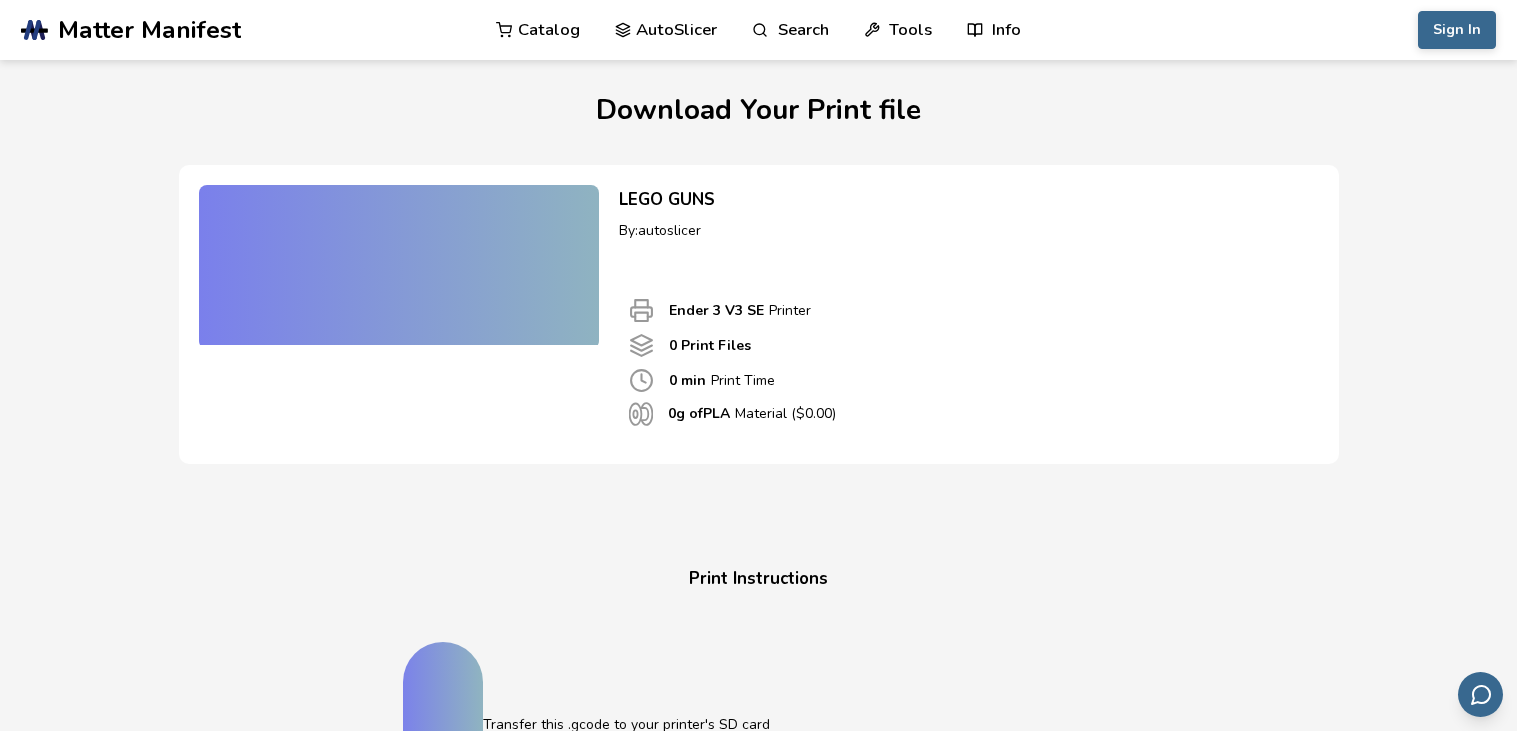 scroll, scrollTop: 0, scrollLeft: 0, axis: both 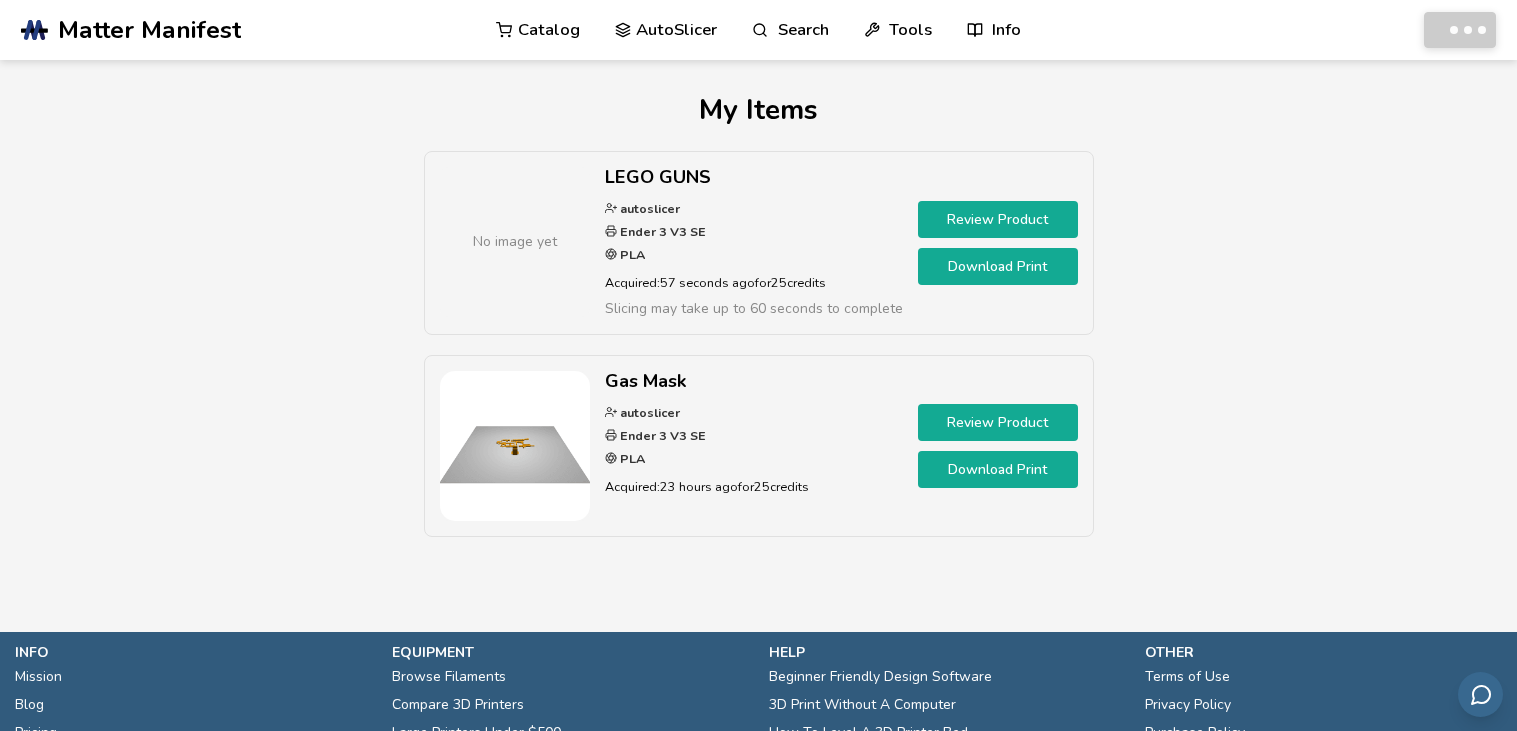 click on "Review Product" at bounding box center (998, 219) 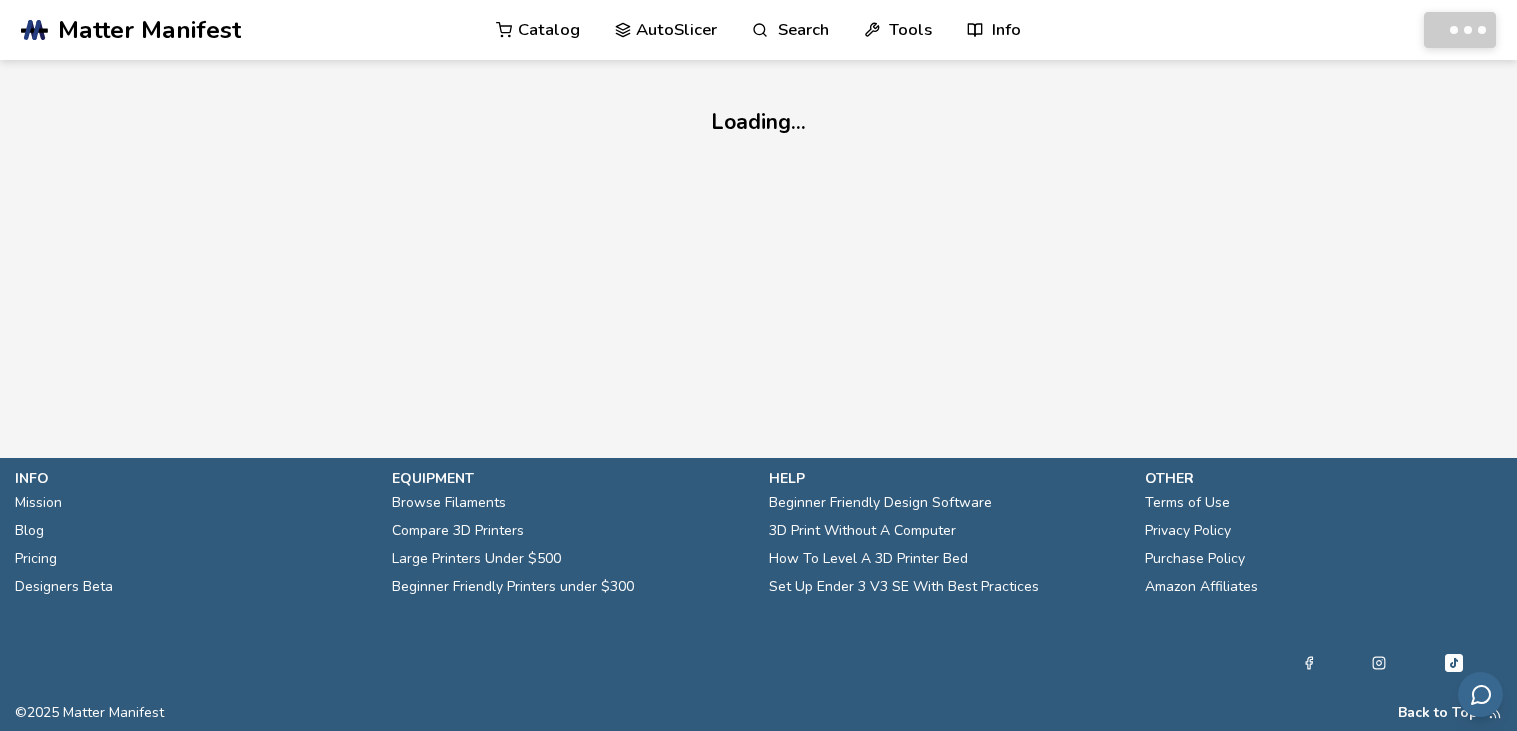 scroll, scrollTop: 0, scrollLeft: 0, axis: both 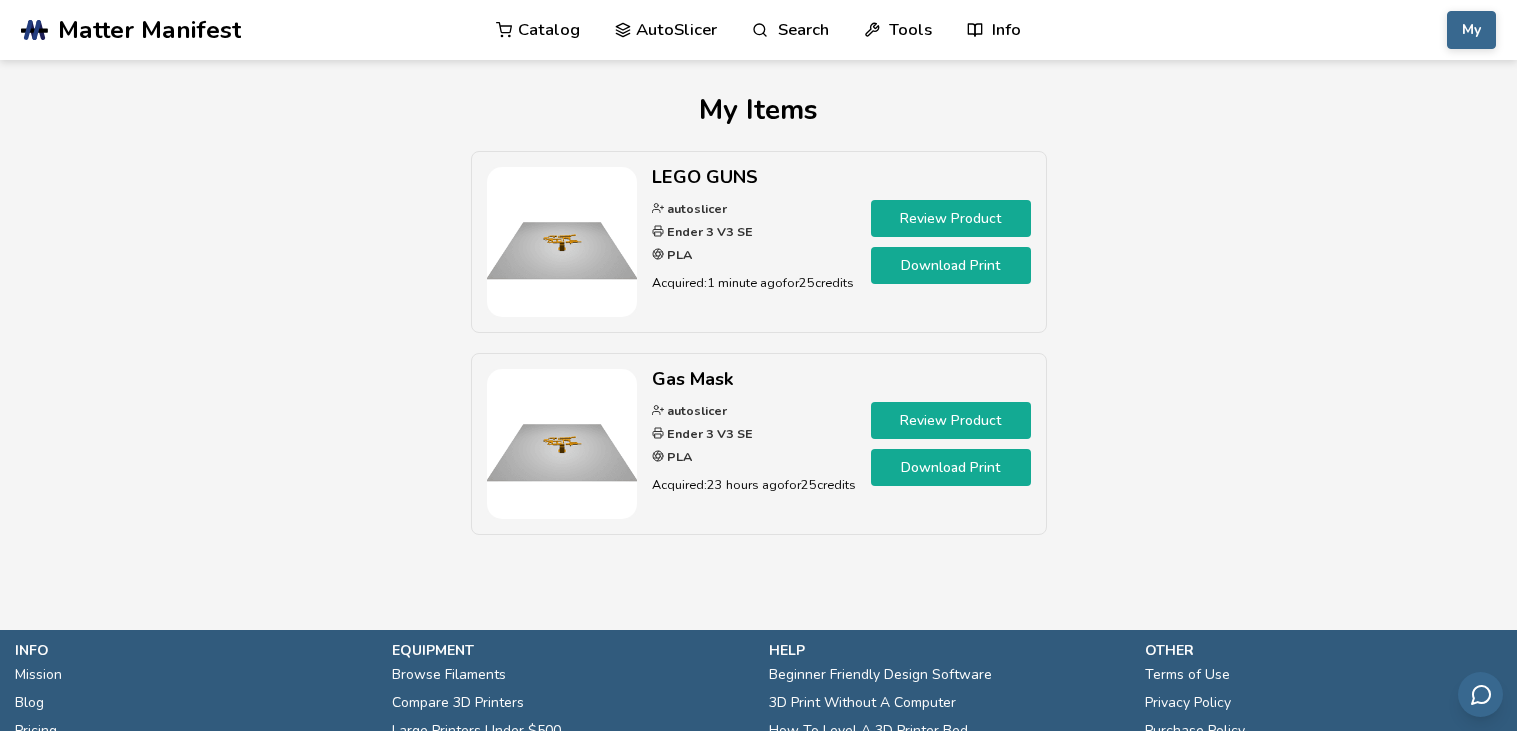 click on "Download Print" at bounding box center [951, 265] 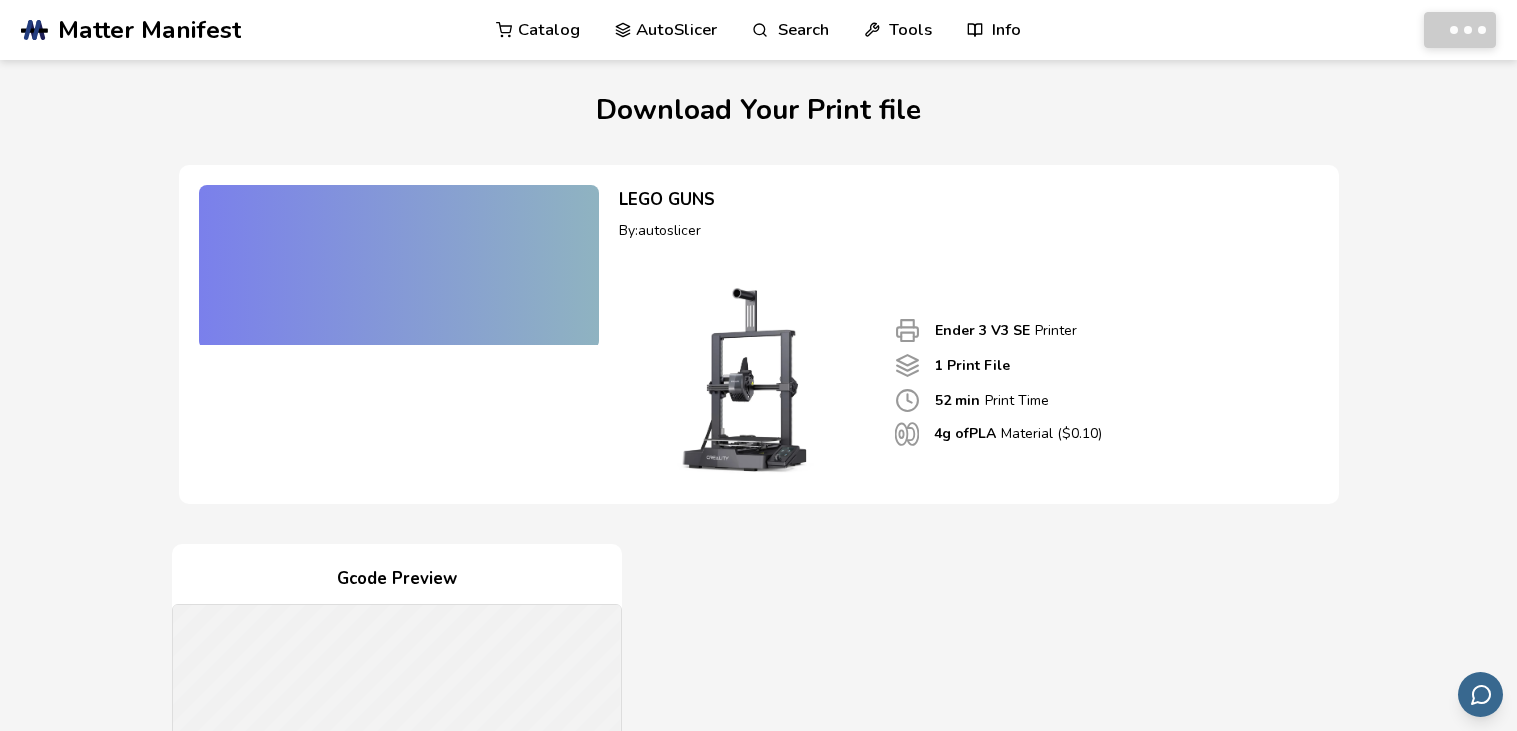 scroll, scrollTop: 0, scrollLeft: 0, axis: both 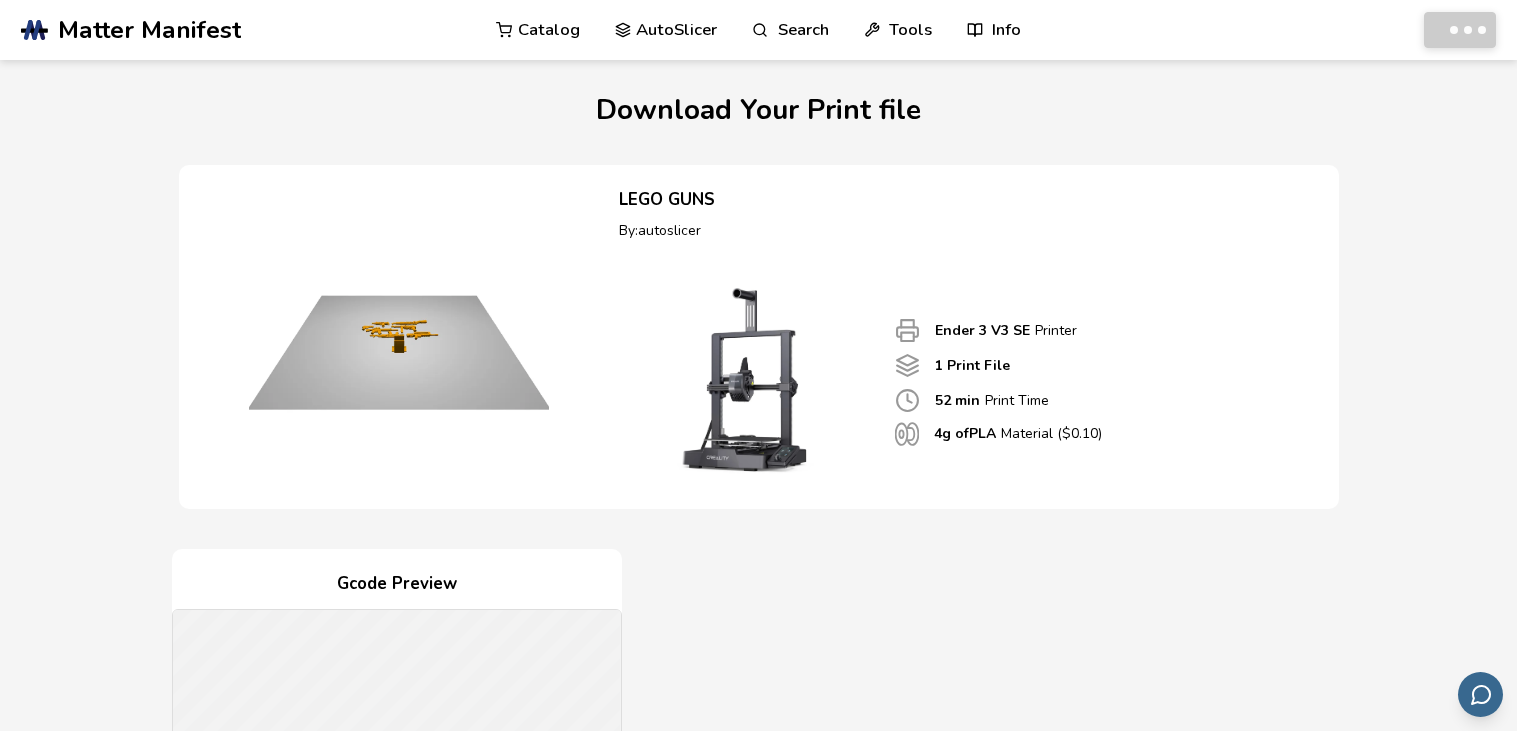 click at bounding box center (399, 335) 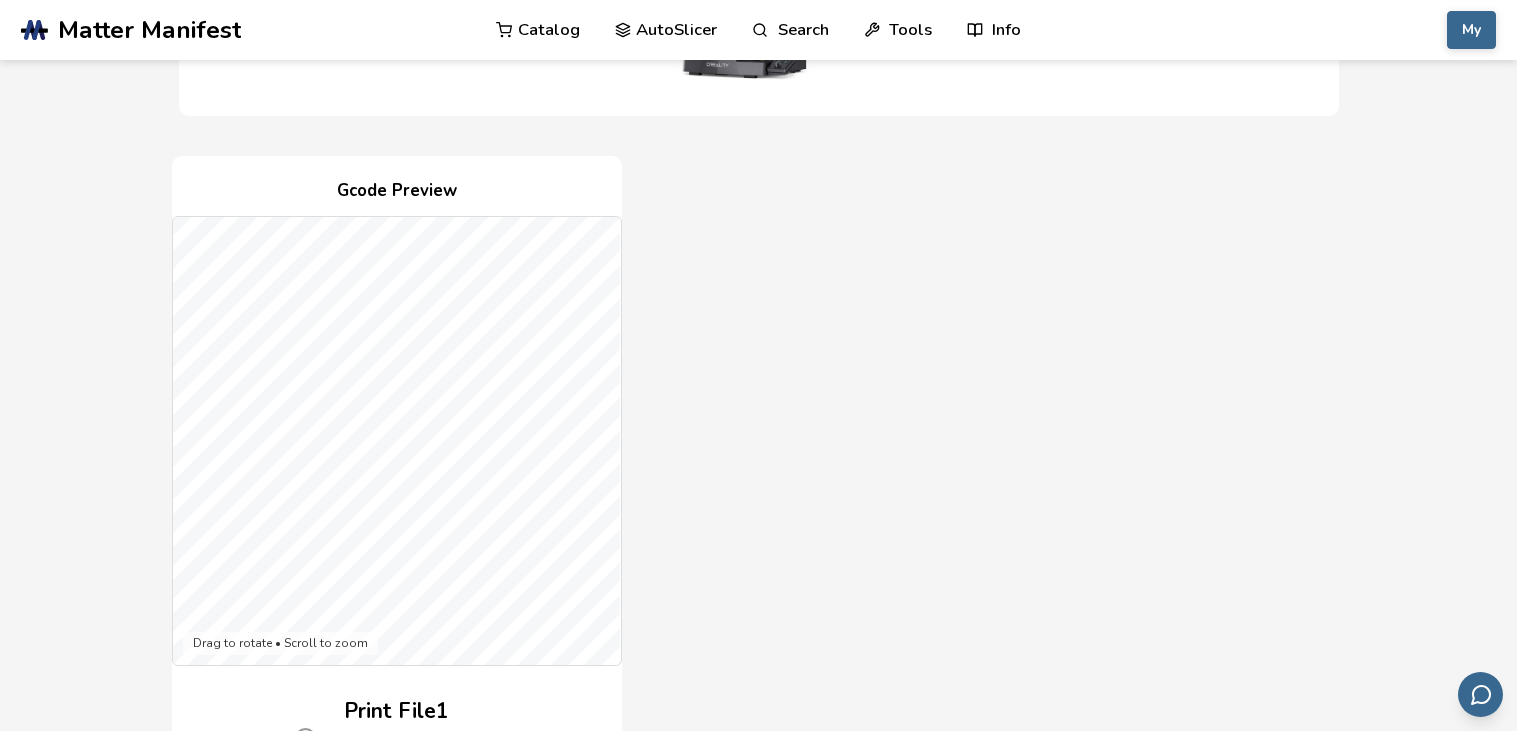 scroll, scrollTop: 365, scrollLeft: 0, axis: vertical 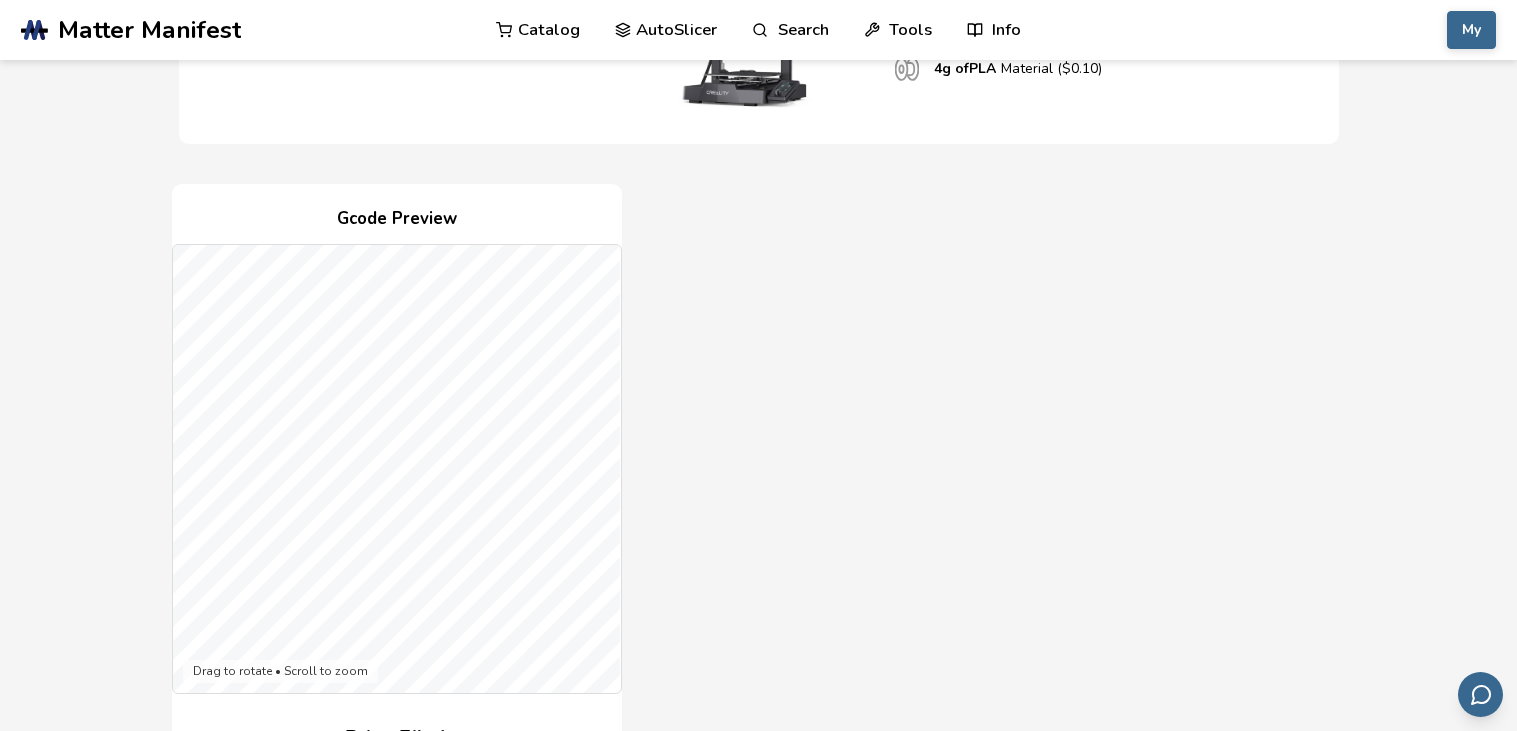 click on "Download Your Print file LEGO GUNS By:  autoslicer Ender 3 V3 SE  Printer 1   Print File   52 min  Print Time 4 g of  PLA   Material ($ 0.10 ) Gcode Preview Drag to rotate • Scroll to zoom Print File  1   52 min  Print Time ($ 0.10 )   4.06 g   Material Cost 2.45 MB  File Size Download File  1  of  1 Print Instructions Transfer this .gcode to your printer's SD card Insert SD card and start your print More In Depth Instructions On Setting Up Your Printer" at bounding box center [758, 808] 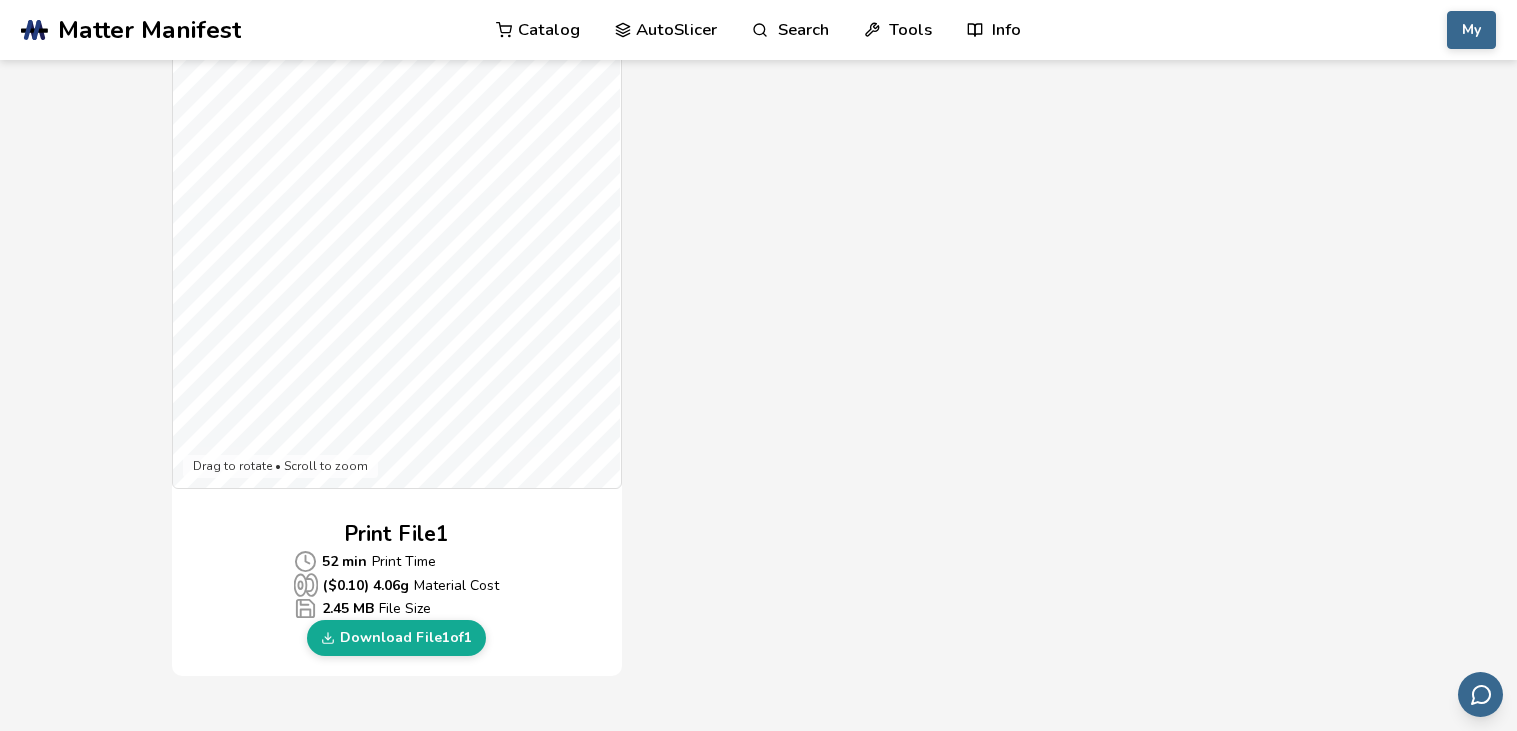 scroll, scrollTop: 573, scrollLeft: 0, axis: vertical 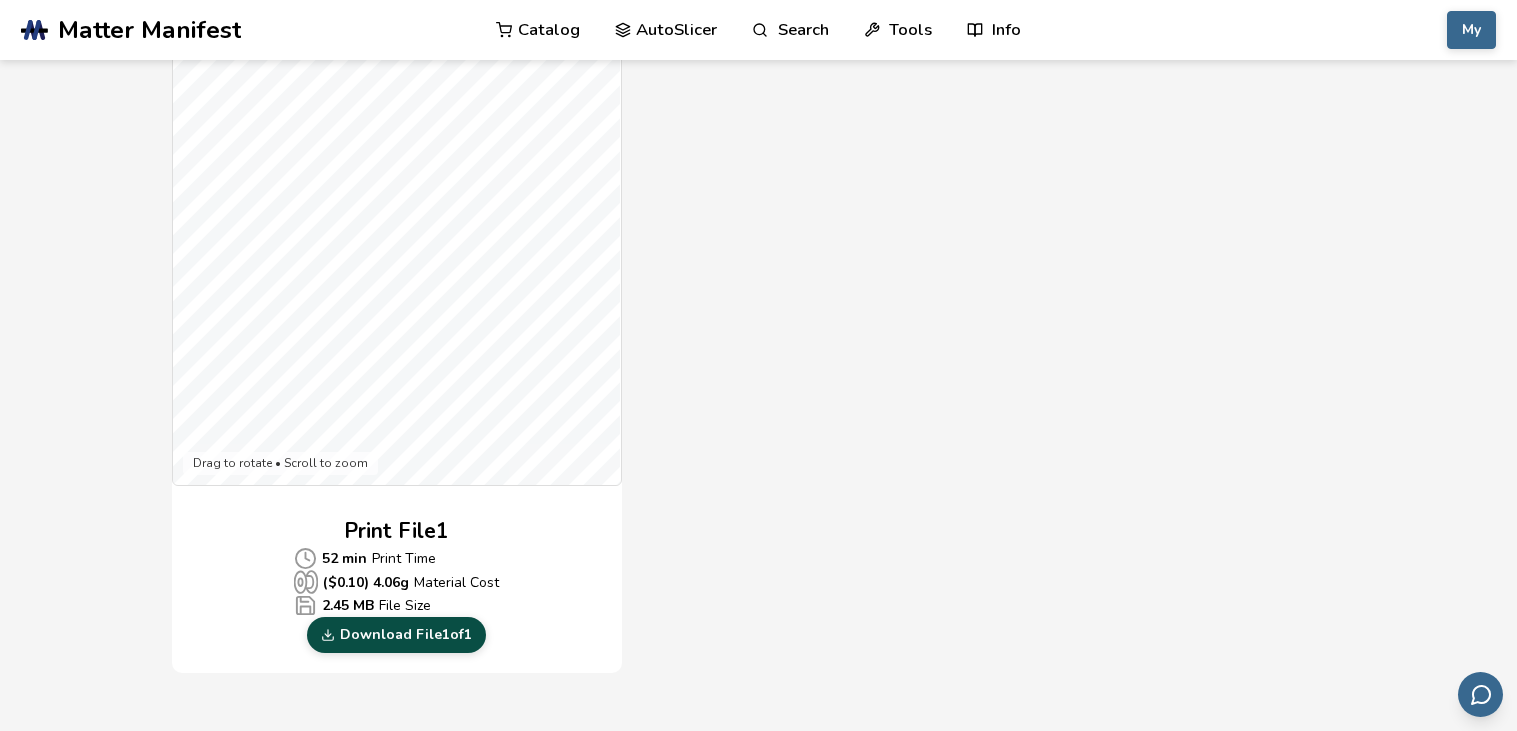 click on "Download File  1  of  1" at bounding box center (396, 635) 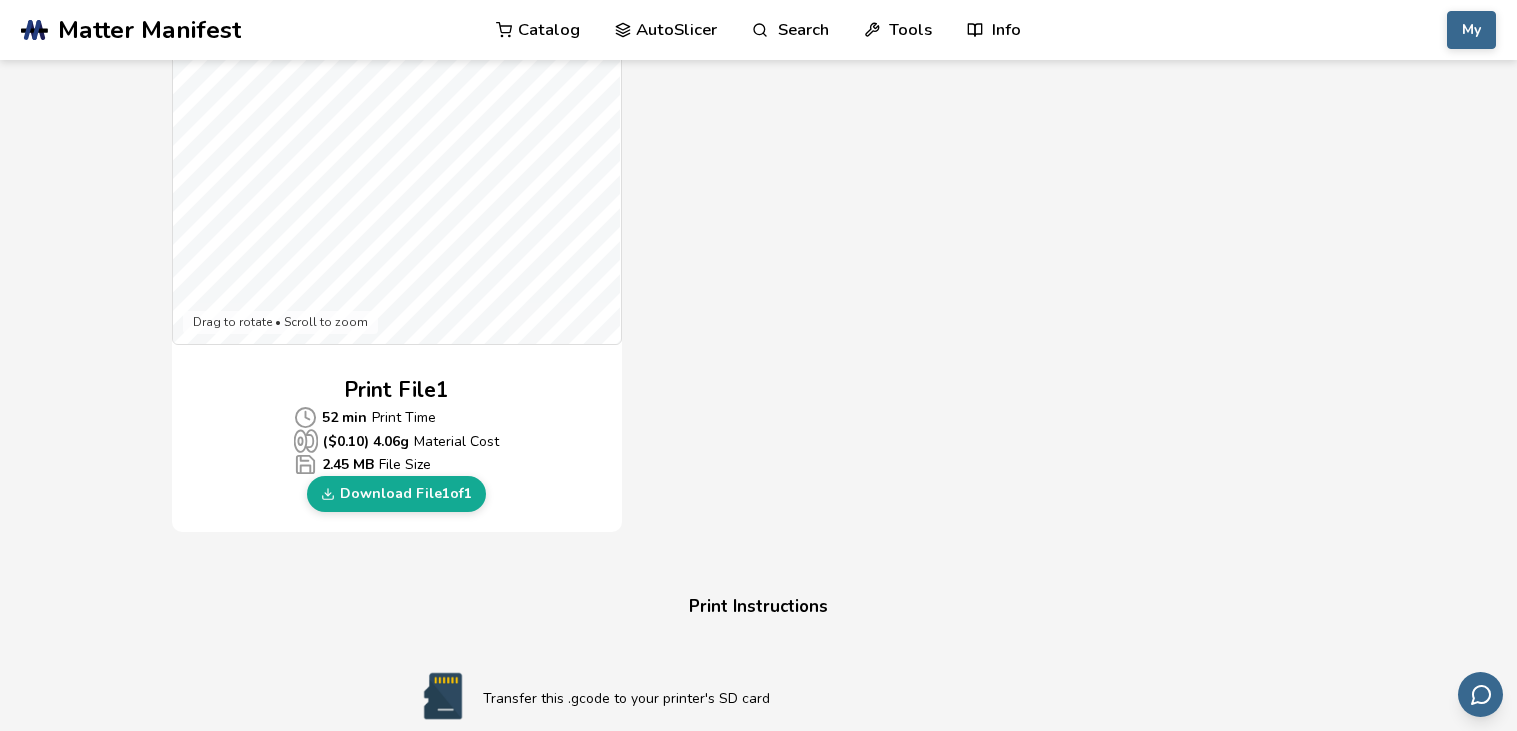 scroll, scrollTop: 705, scrollLeft: 0, axis: vertical 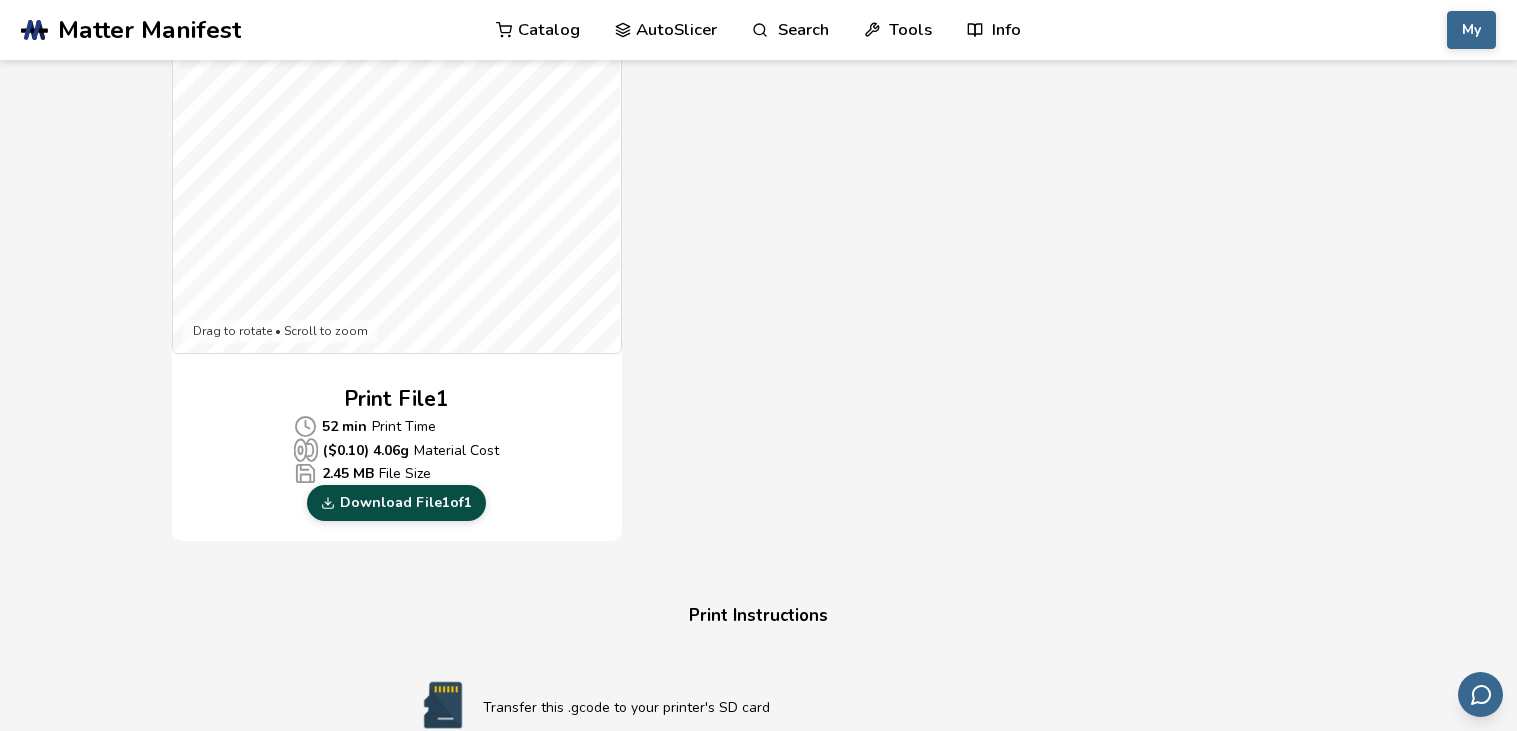 click on "Download File  1  of  1" at bounding box center (396, 503) 